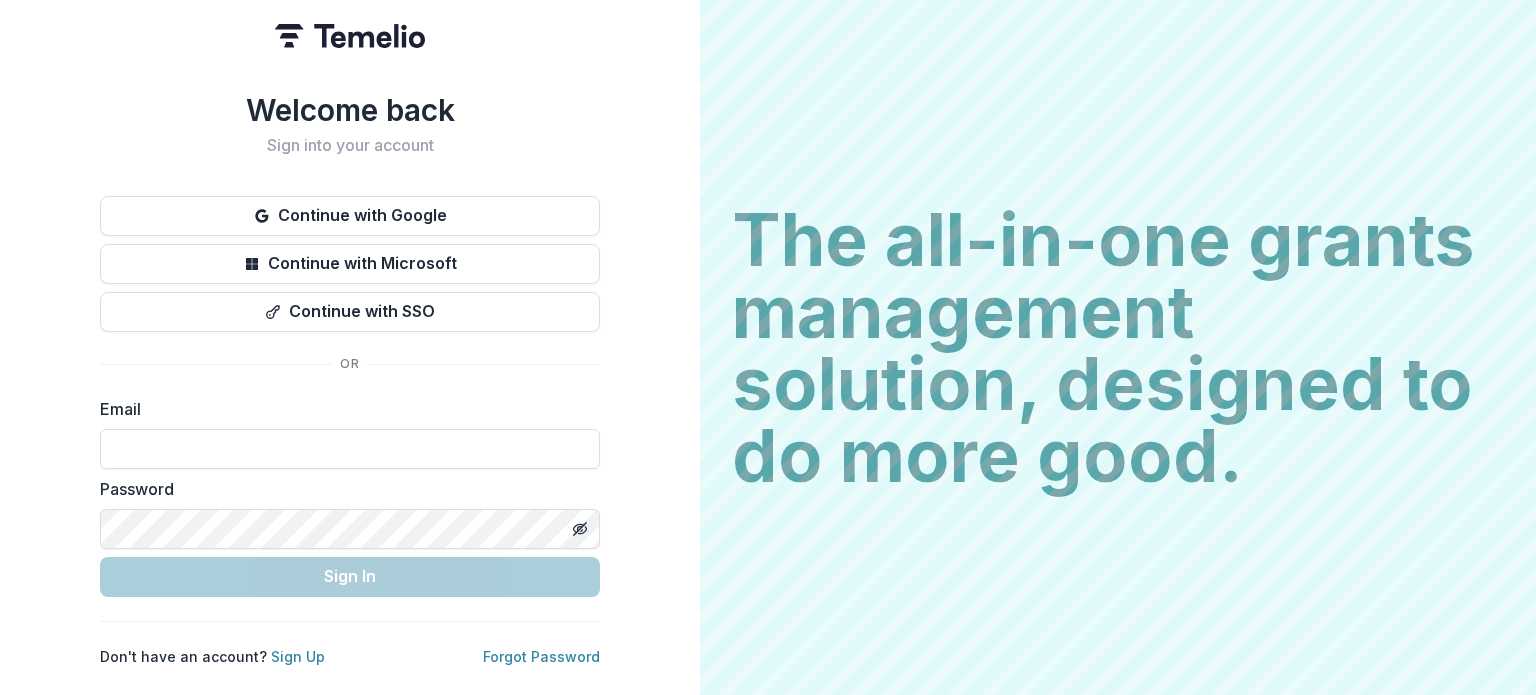scroll, scrollTop: 0, scrollLeft: 0, axis: both 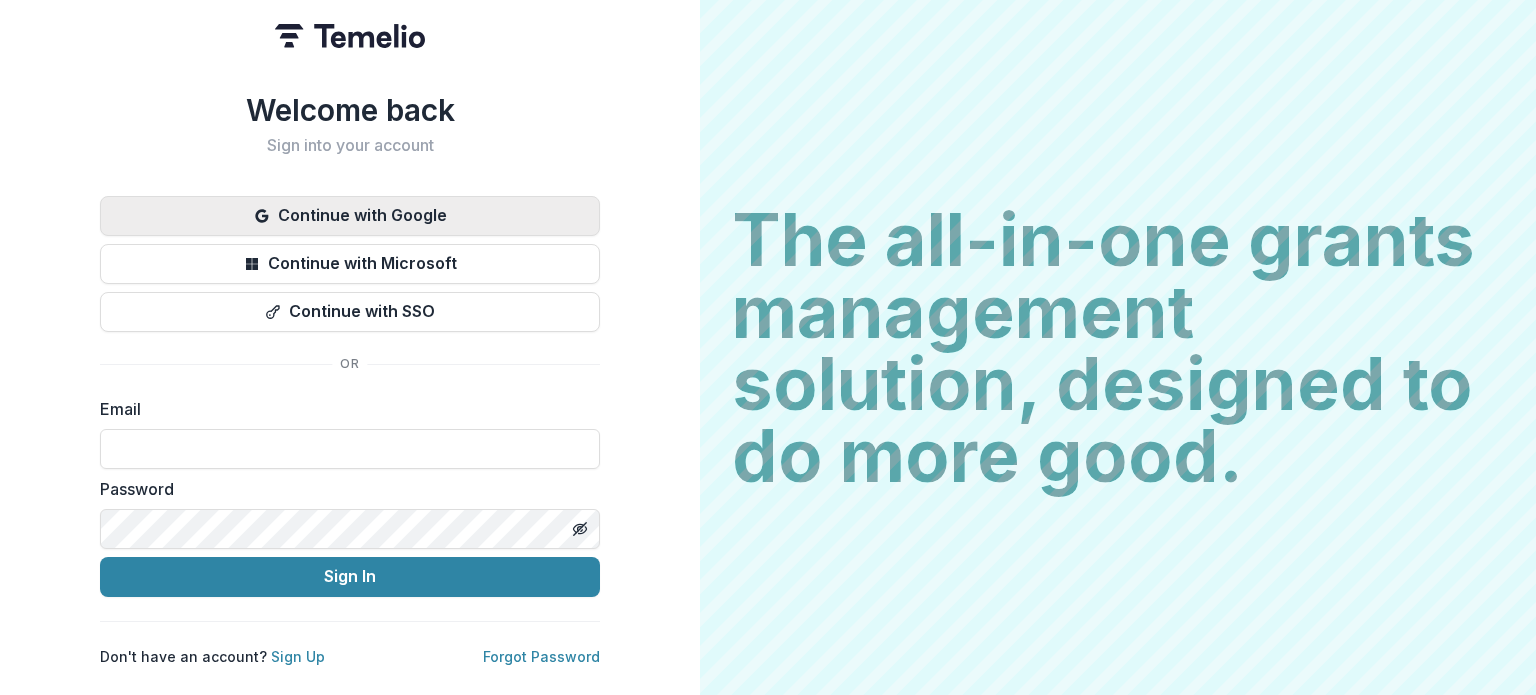click on "Continue with Google" at bounding box center (350, 216) 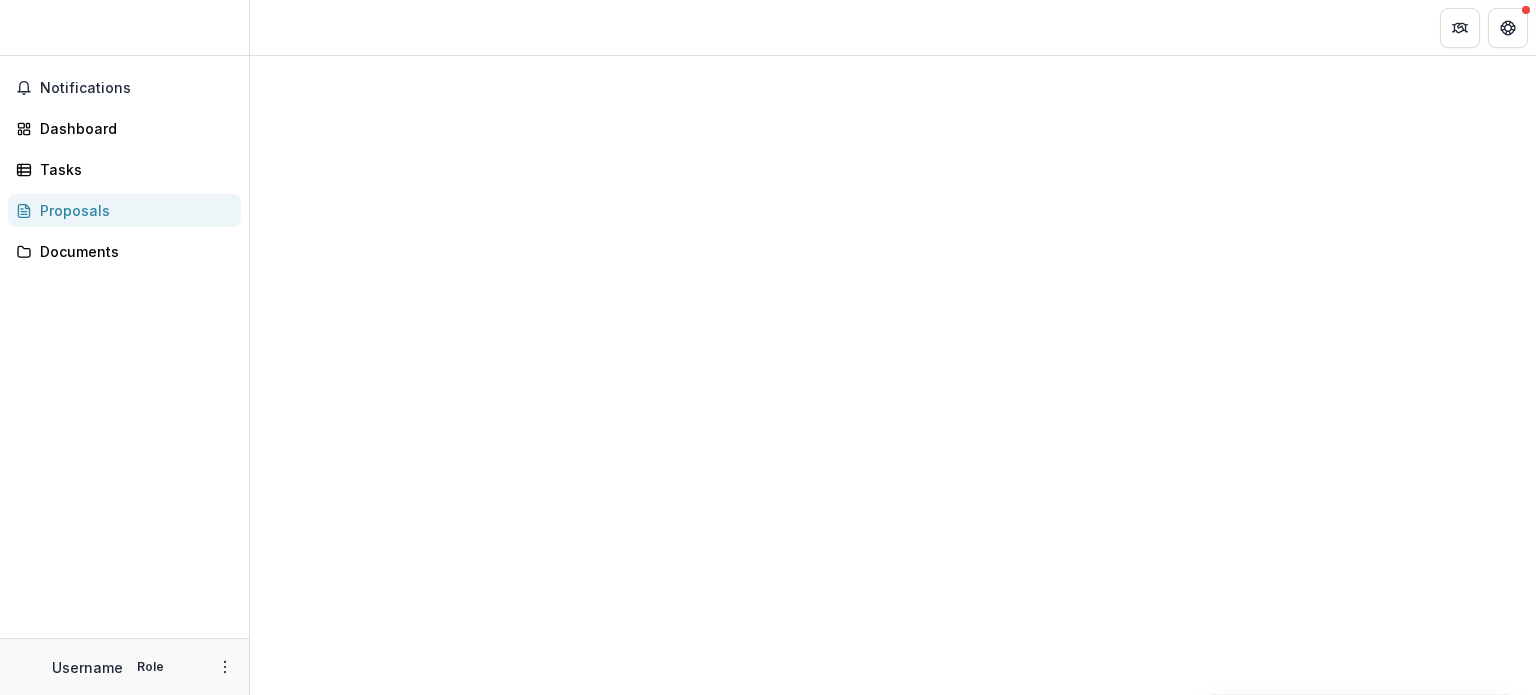 scroll, scrollTop: 0, scrollLeft: 0, axis: both 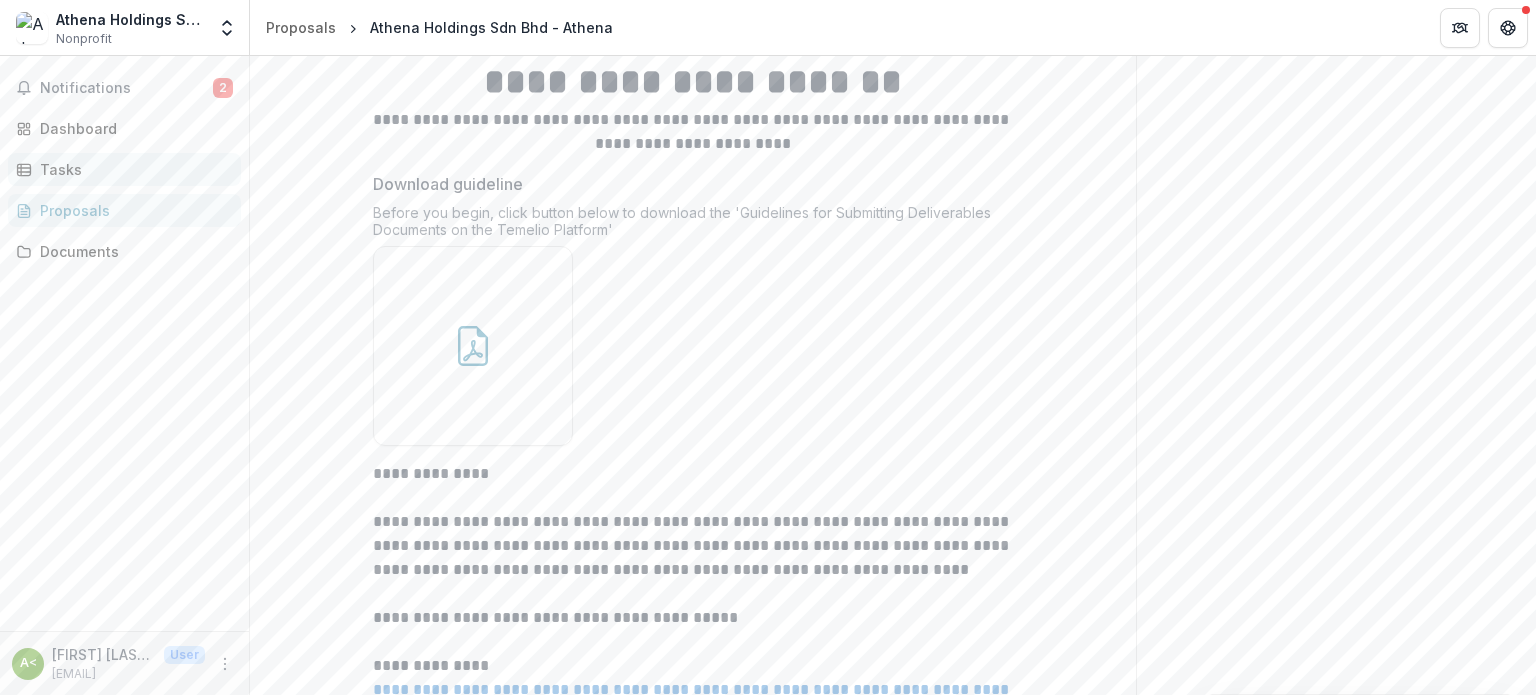 click on "Tasks" at bounding box center (132, 169) 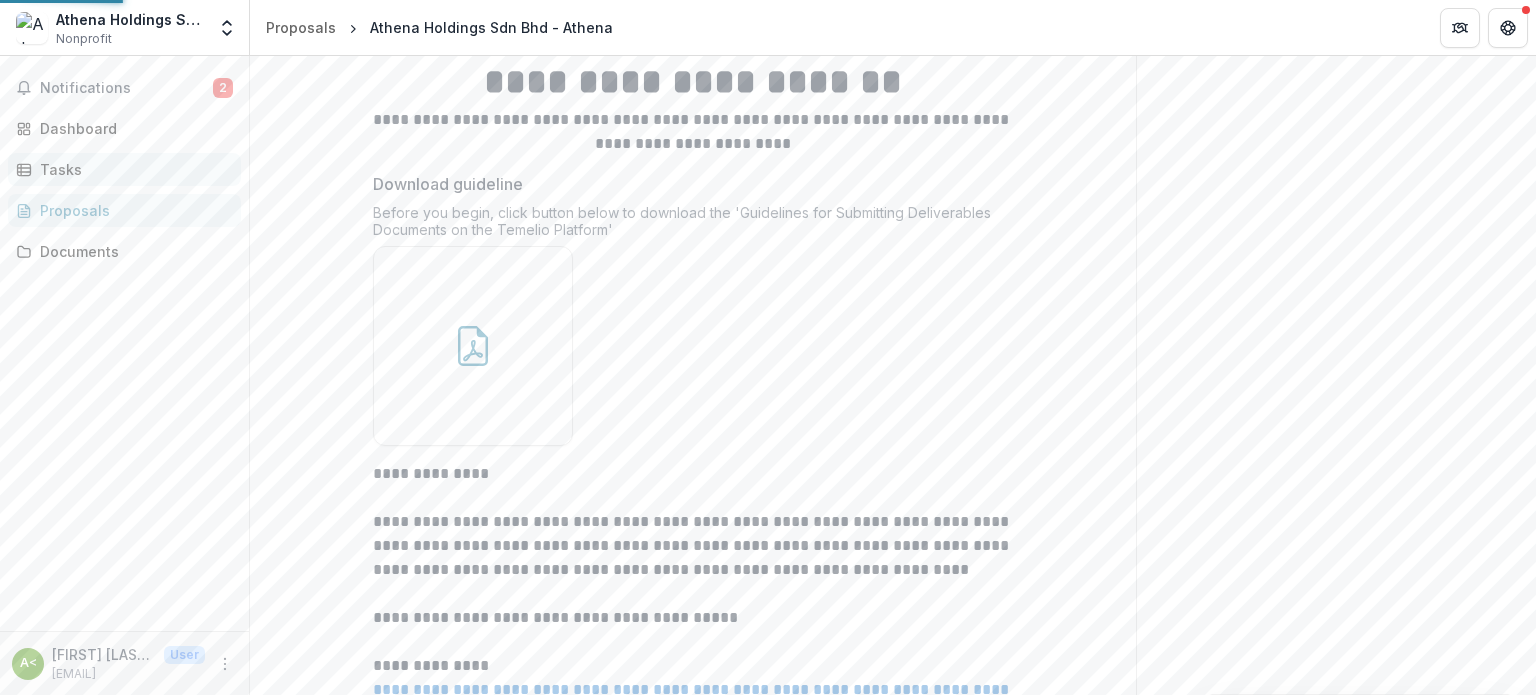scroll, scrollTop: 0, scrollLeft: 0, axis: both 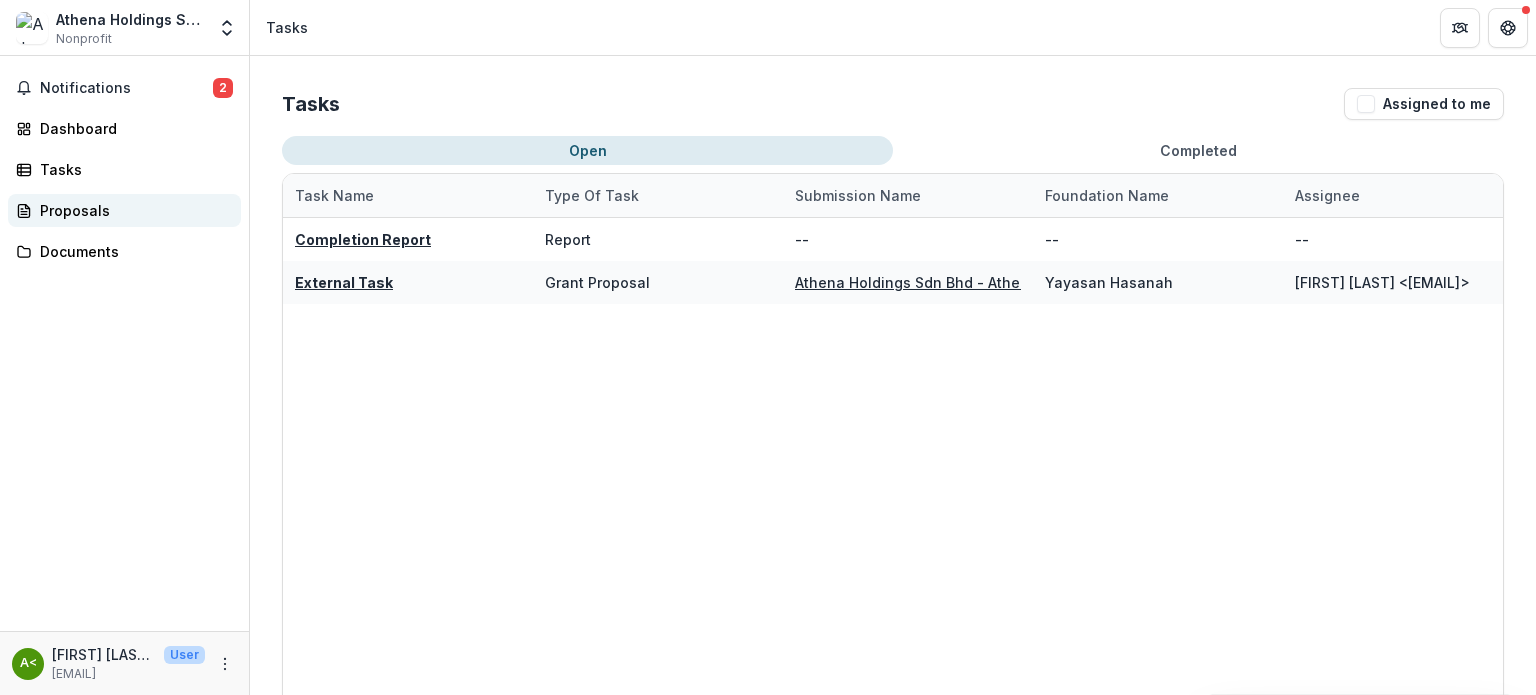 click on "Proposals" at bounding box center [132, 210] 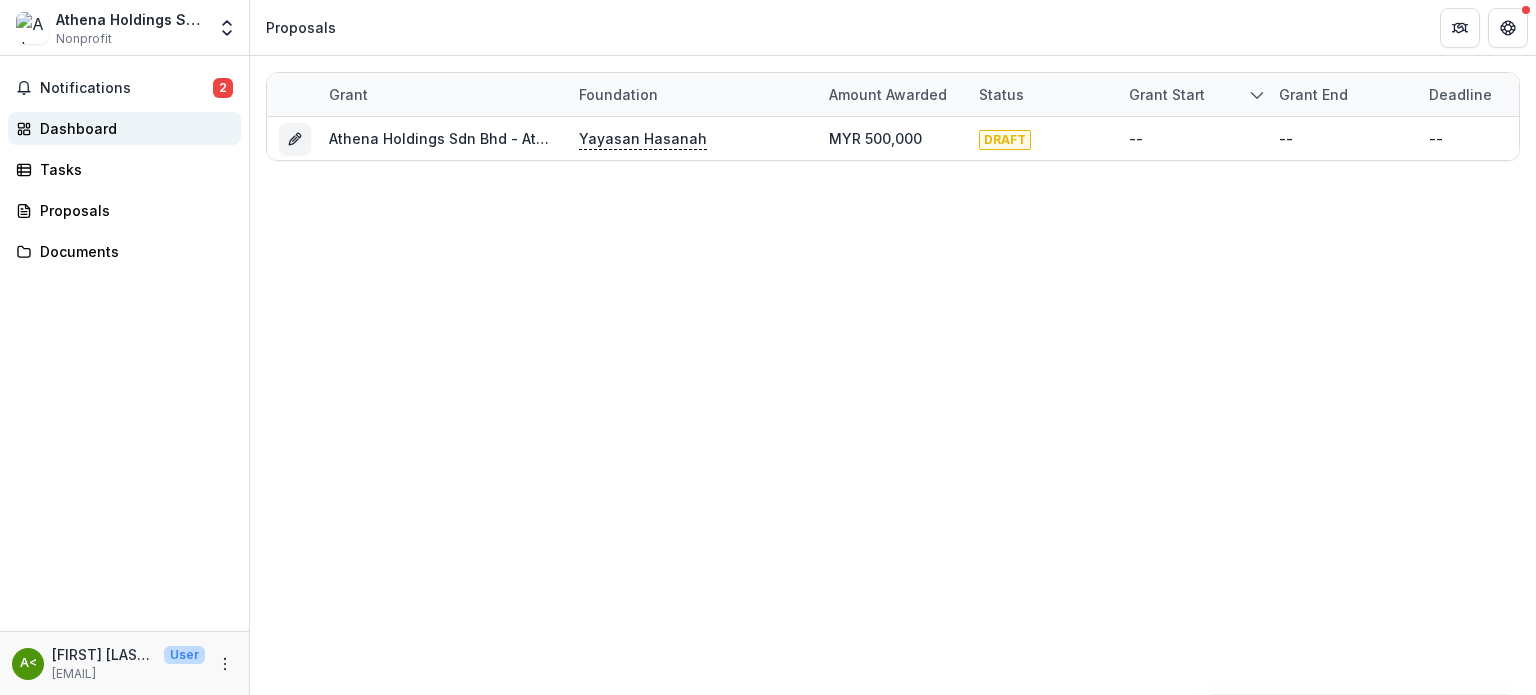 click on "Dashboard" at bounding box center (132, 128) 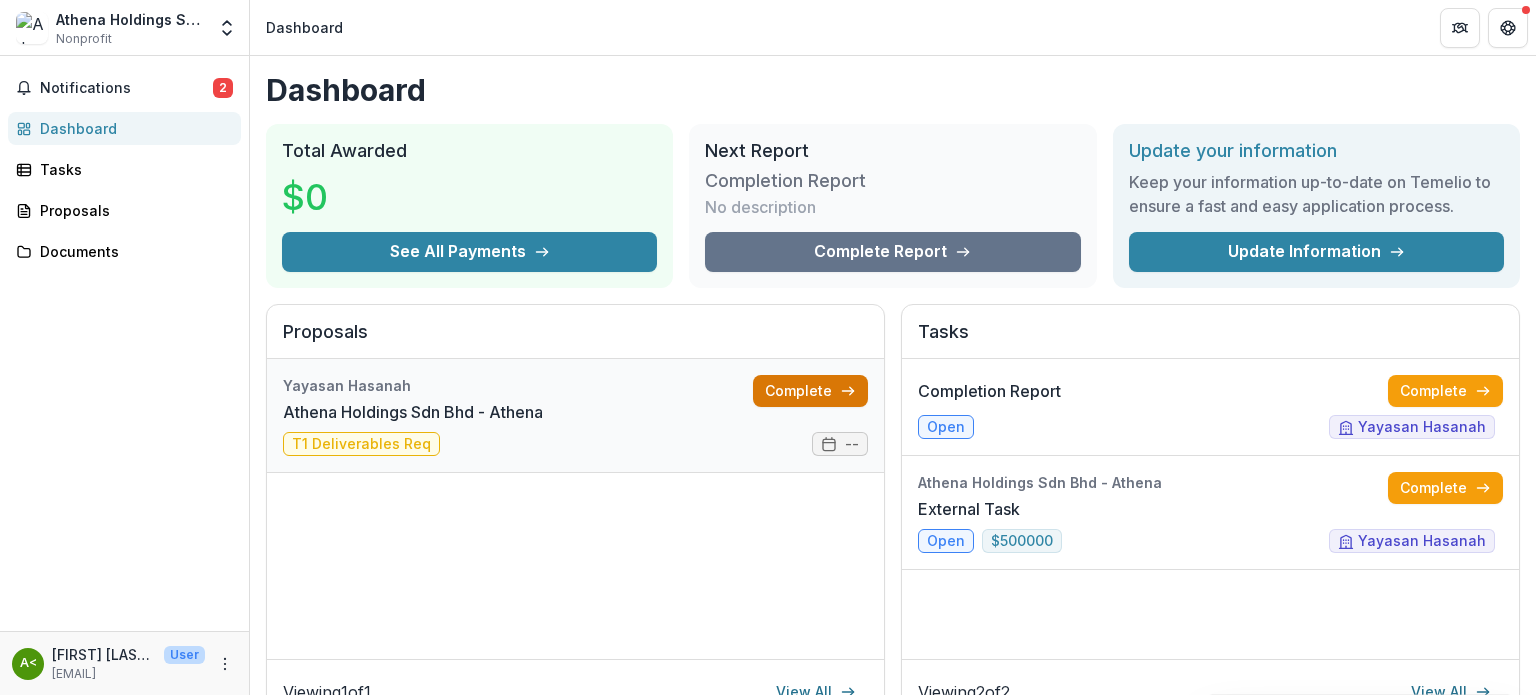 click 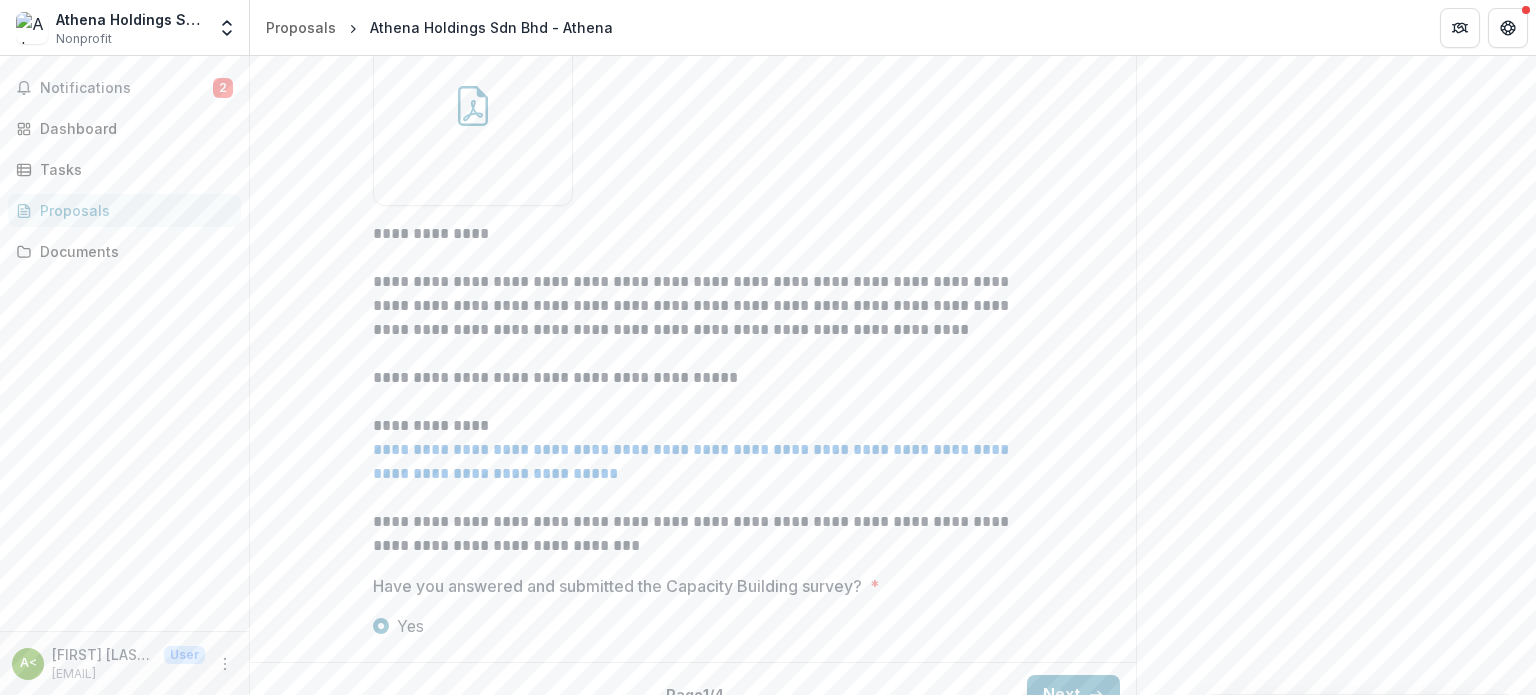 scroll, scrollTop: 769, scrollLeft: 0, axis: vertical 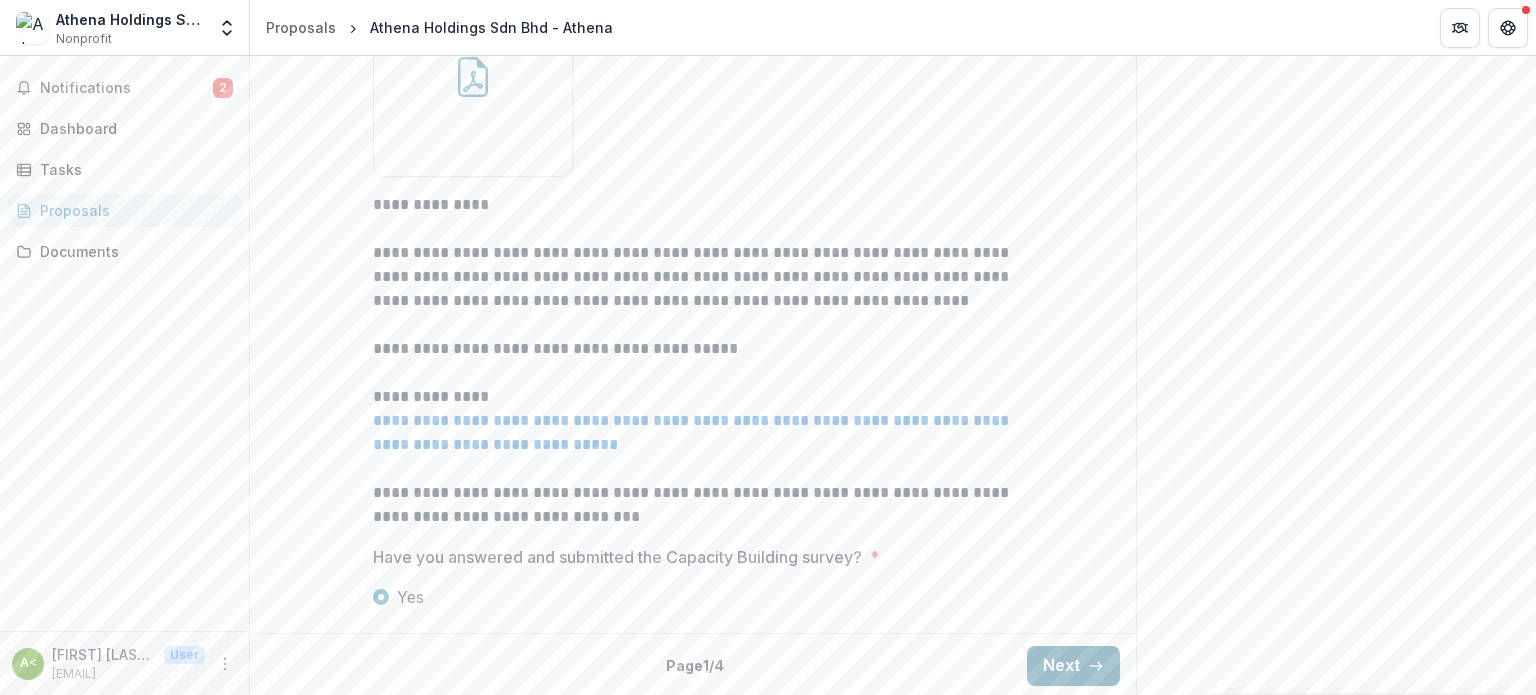 click on "Next" at bounding box center [1073, 666] 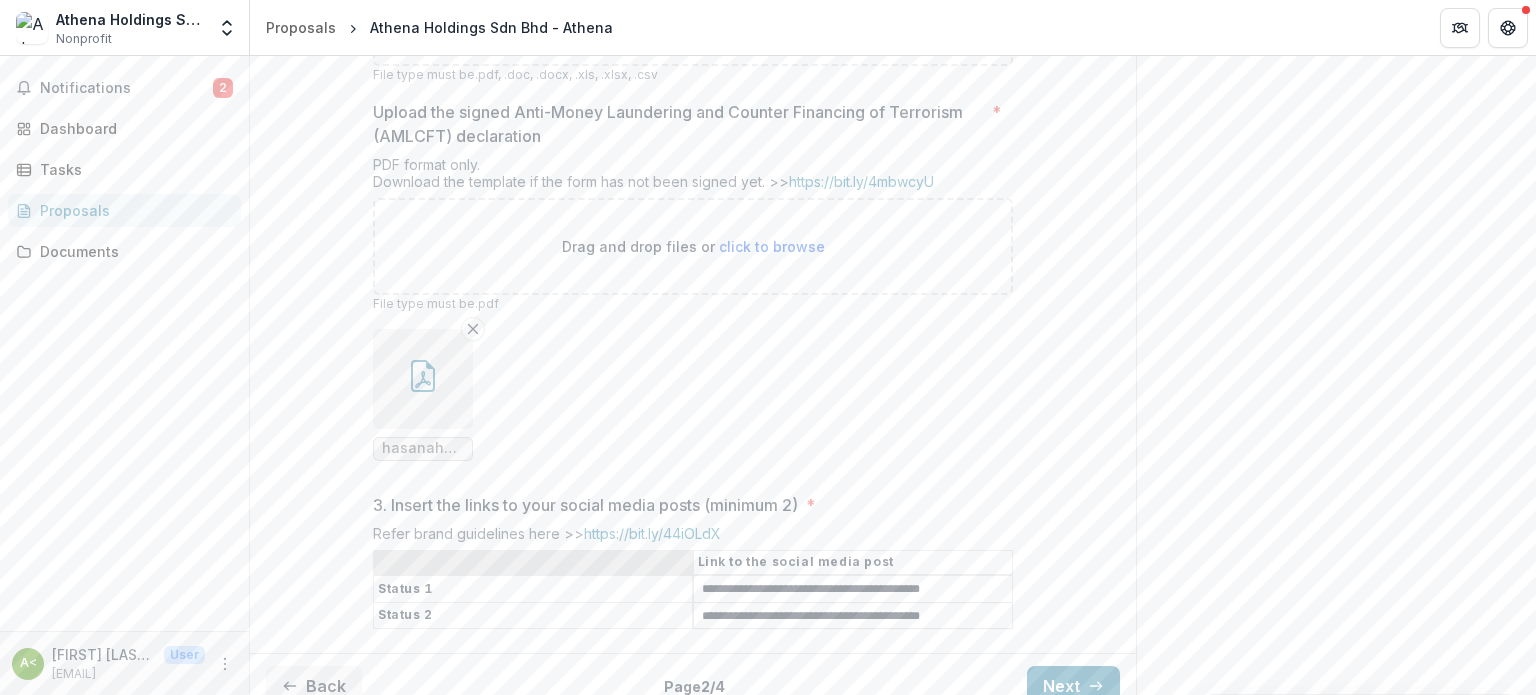 scroll, scrollTop: 784, scrollLeft: 0, axis: vertical 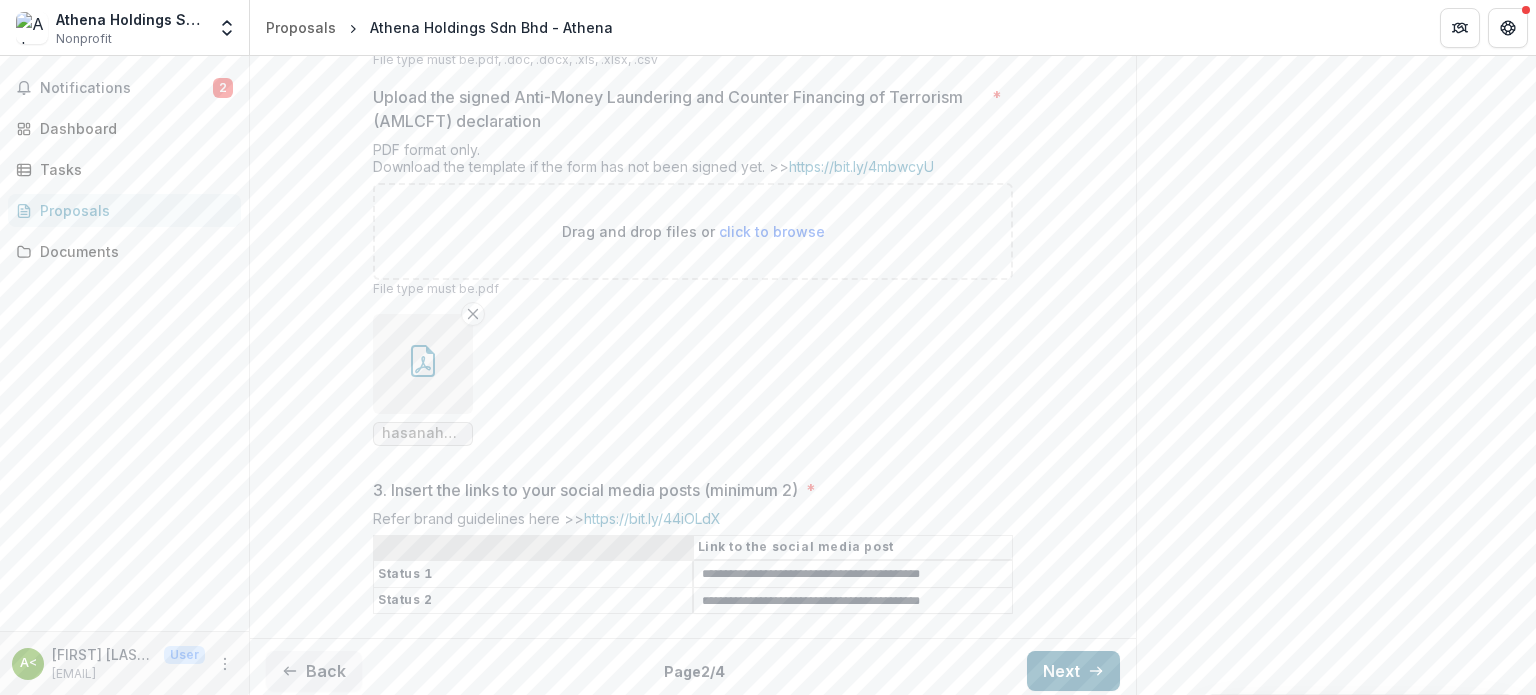 click 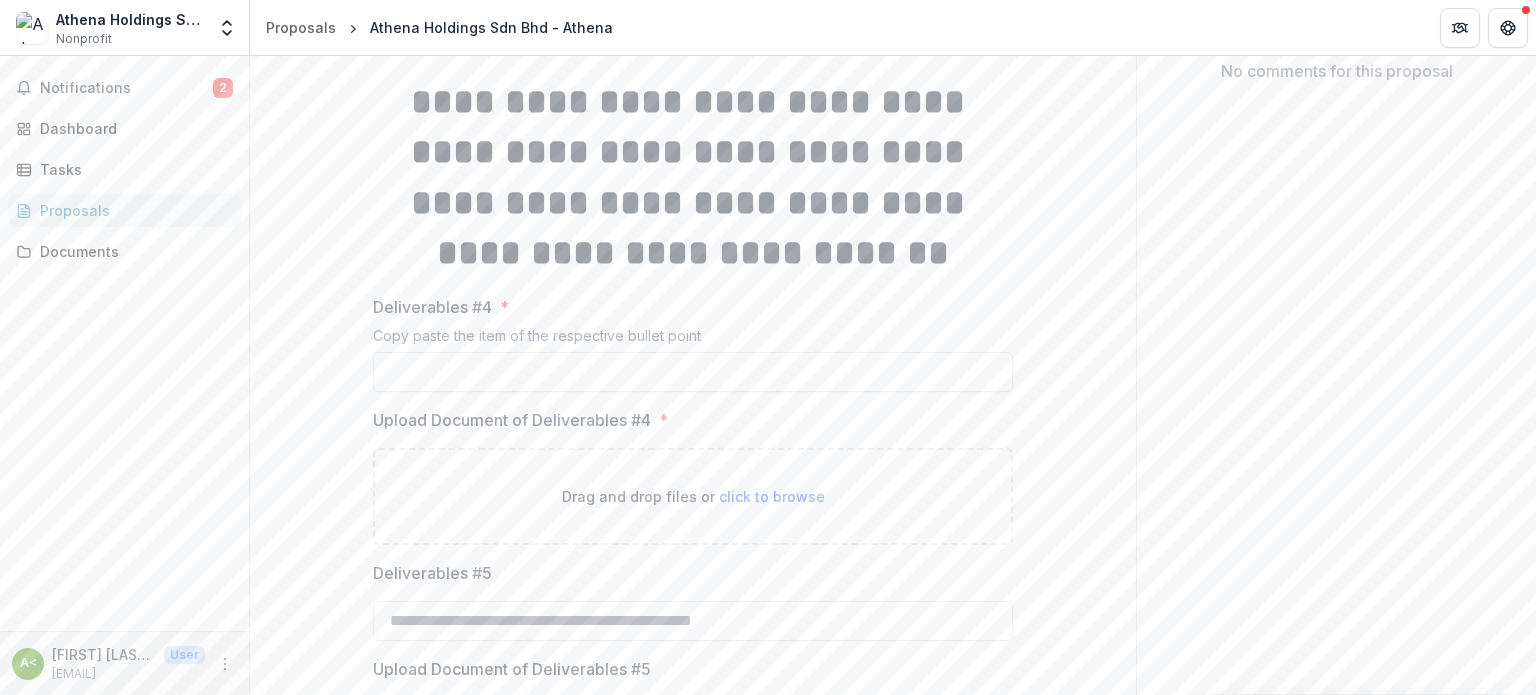scroll, scrollTop: 384, scrollLeft: 0, axis: vertical 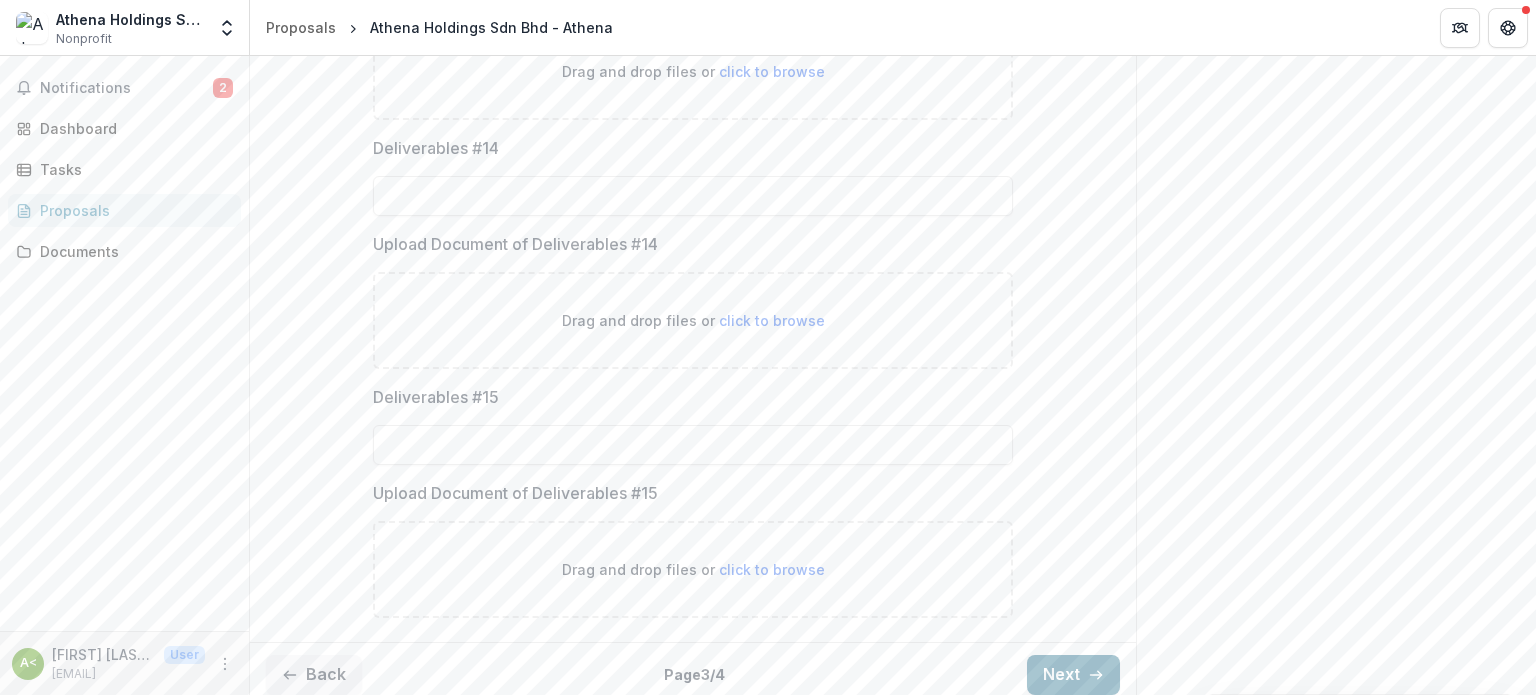 click on "Next" at bounding box center [1073, 675] 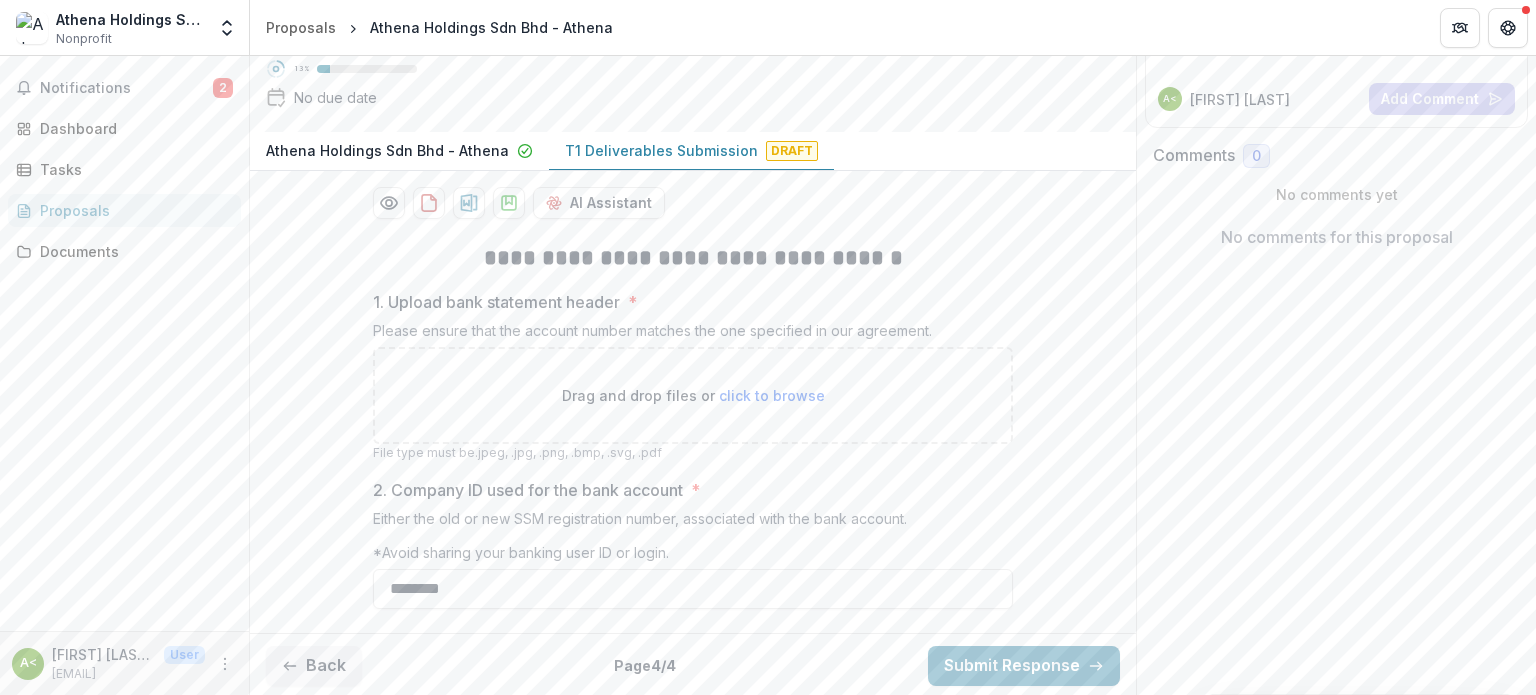 scroll, scrollTop: 263, scrollLeft: 0, axis: vertical 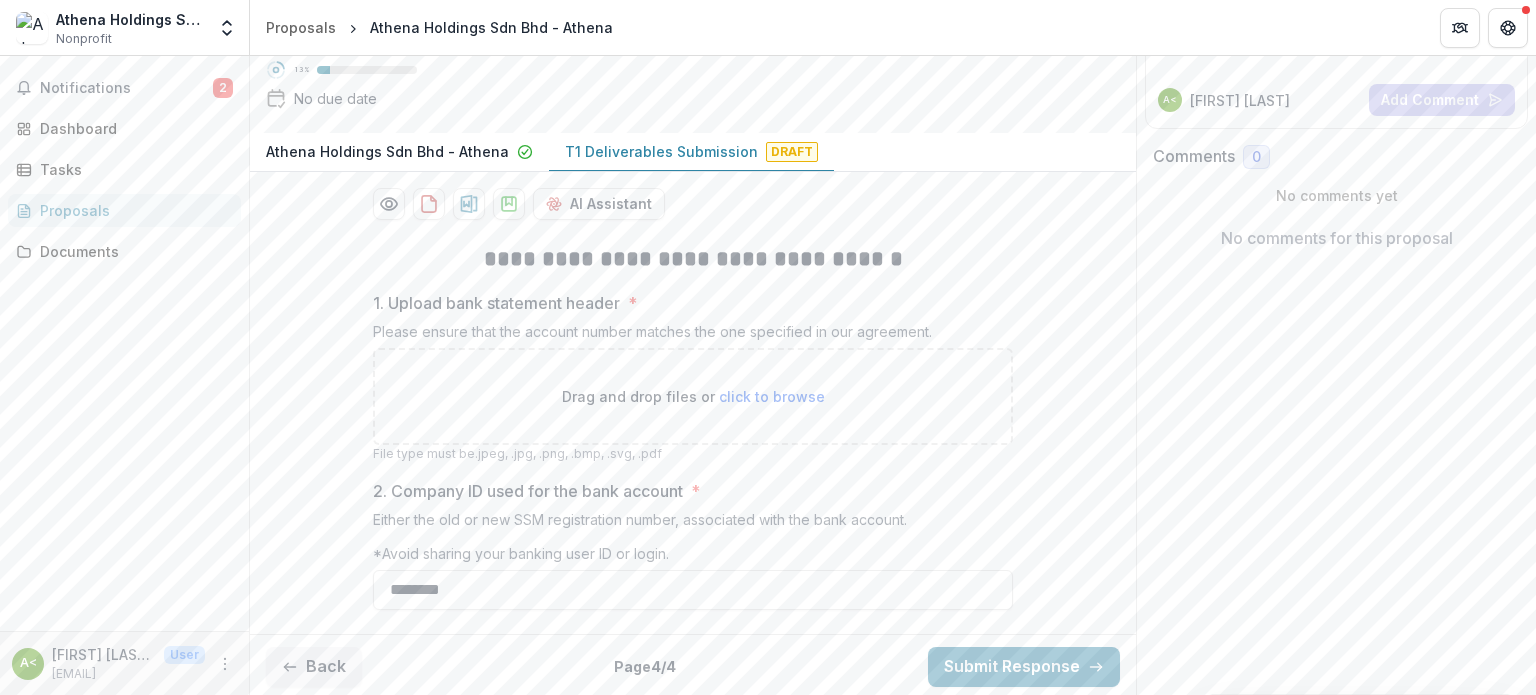 click on "click to browse" at bounding box center (772, 396) 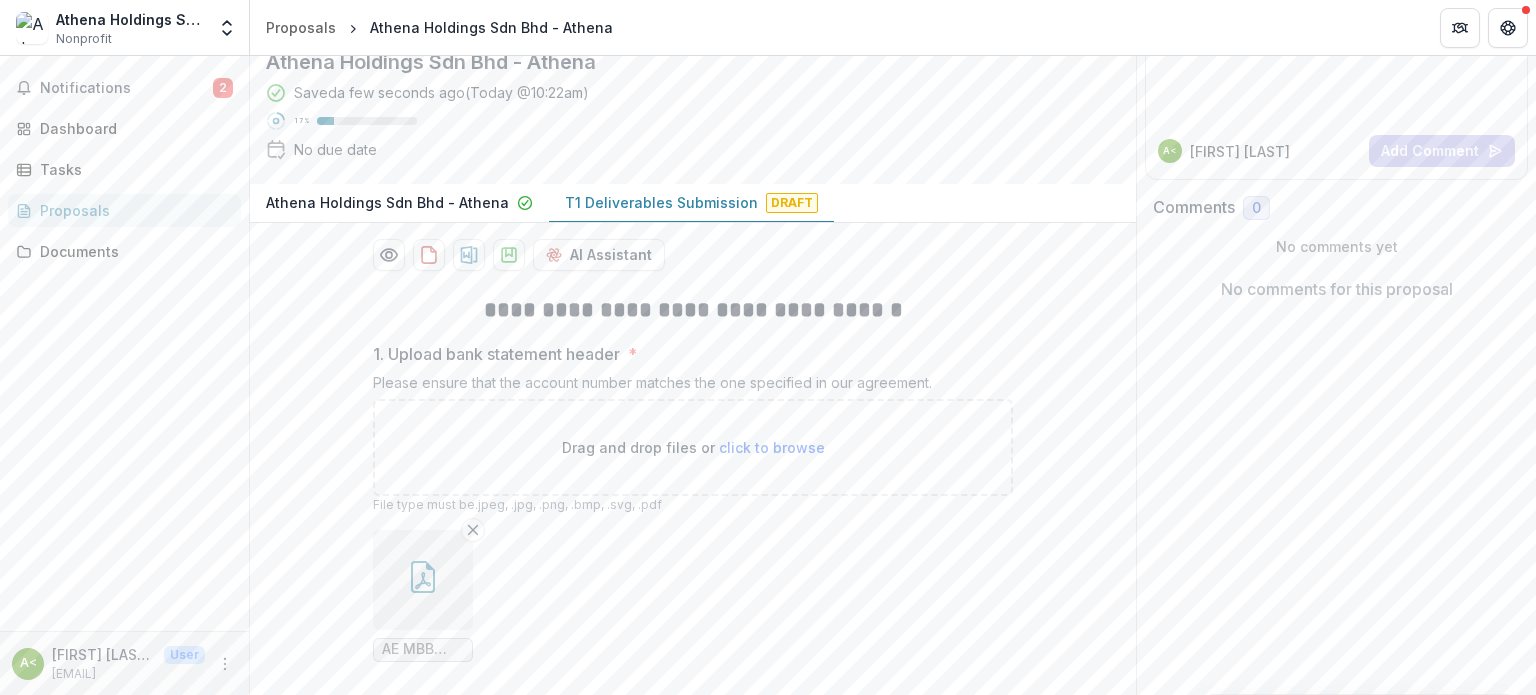 scroll, scrollTop: 427, scrollLeft: 0, axis: vertical 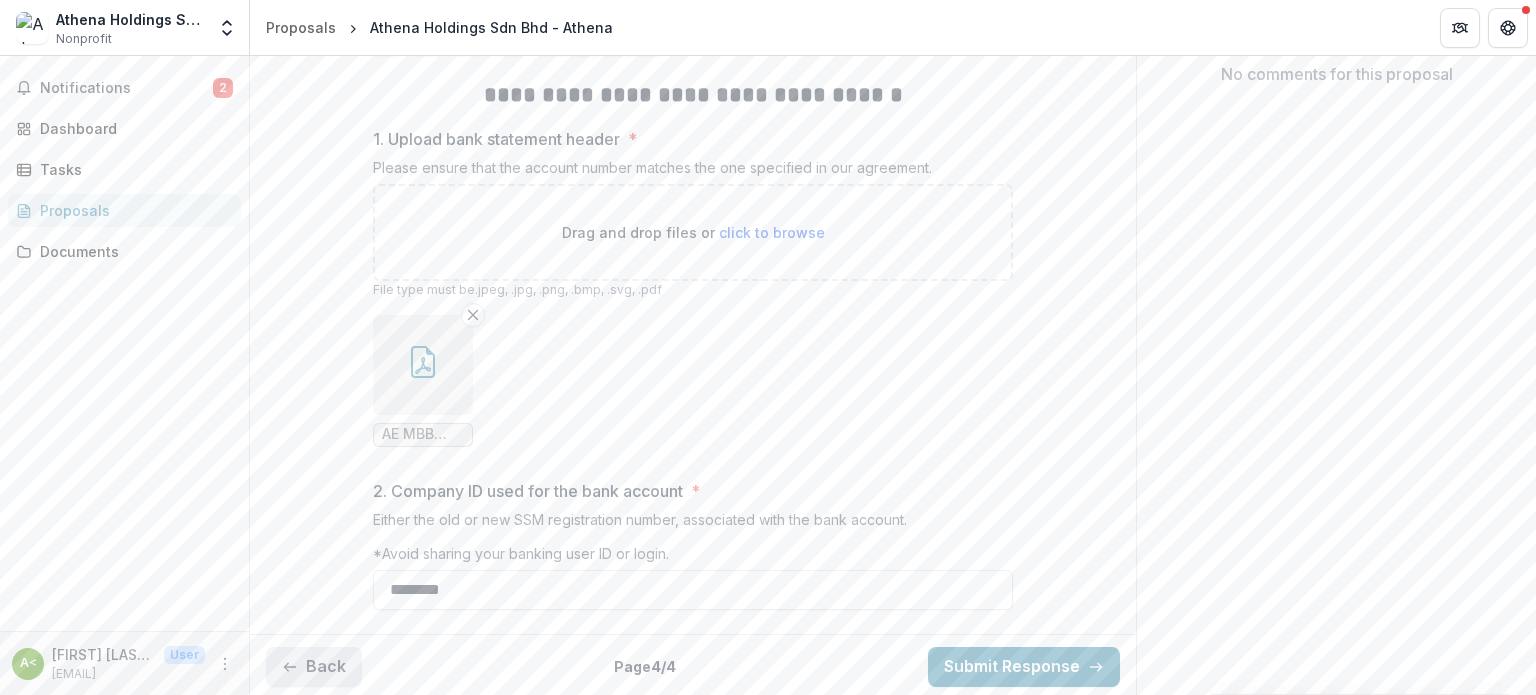 click on "Back" at bounding box center (314, 667) 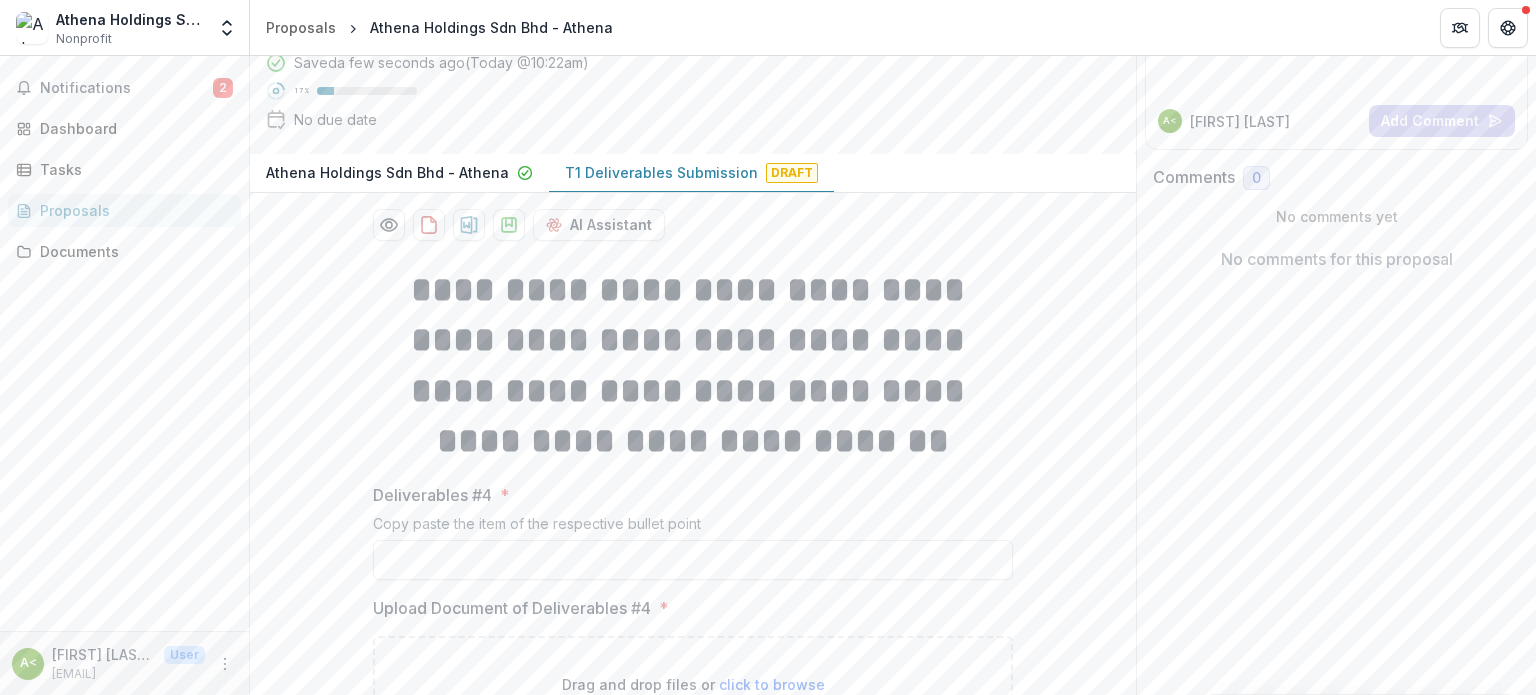 scroll, scrollTop: 400, scrollLeft: 0, axis: vertical 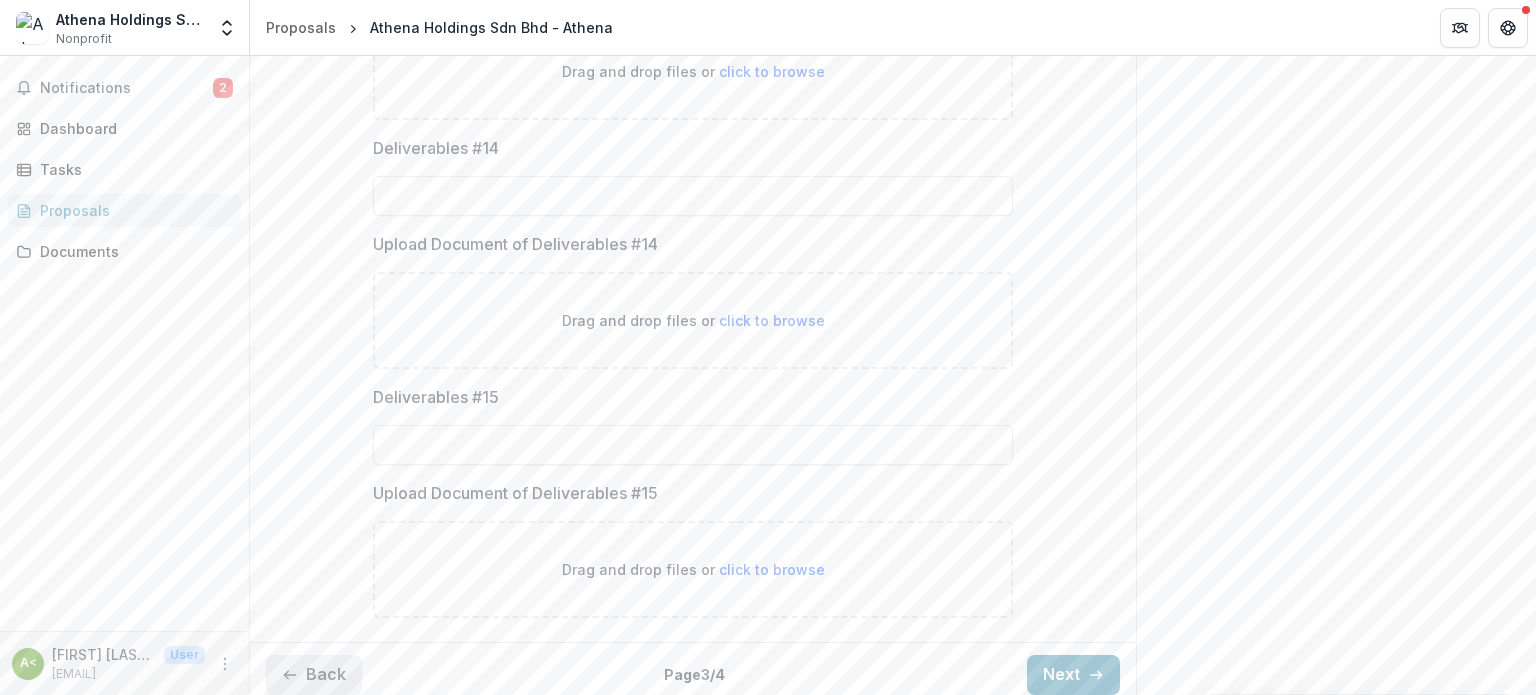 click on "Back" at bounding box center [314, 675] 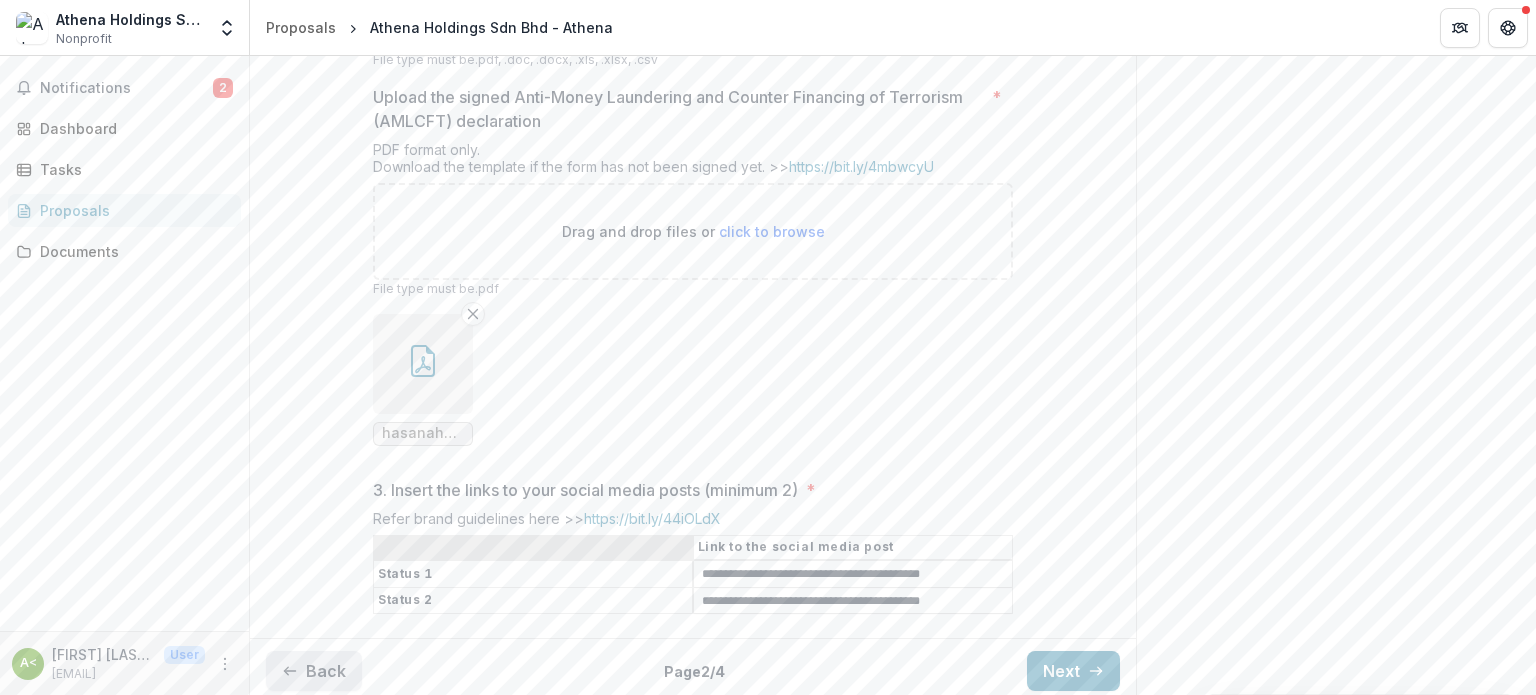 click on "Back" at bounding box center (314, 671) 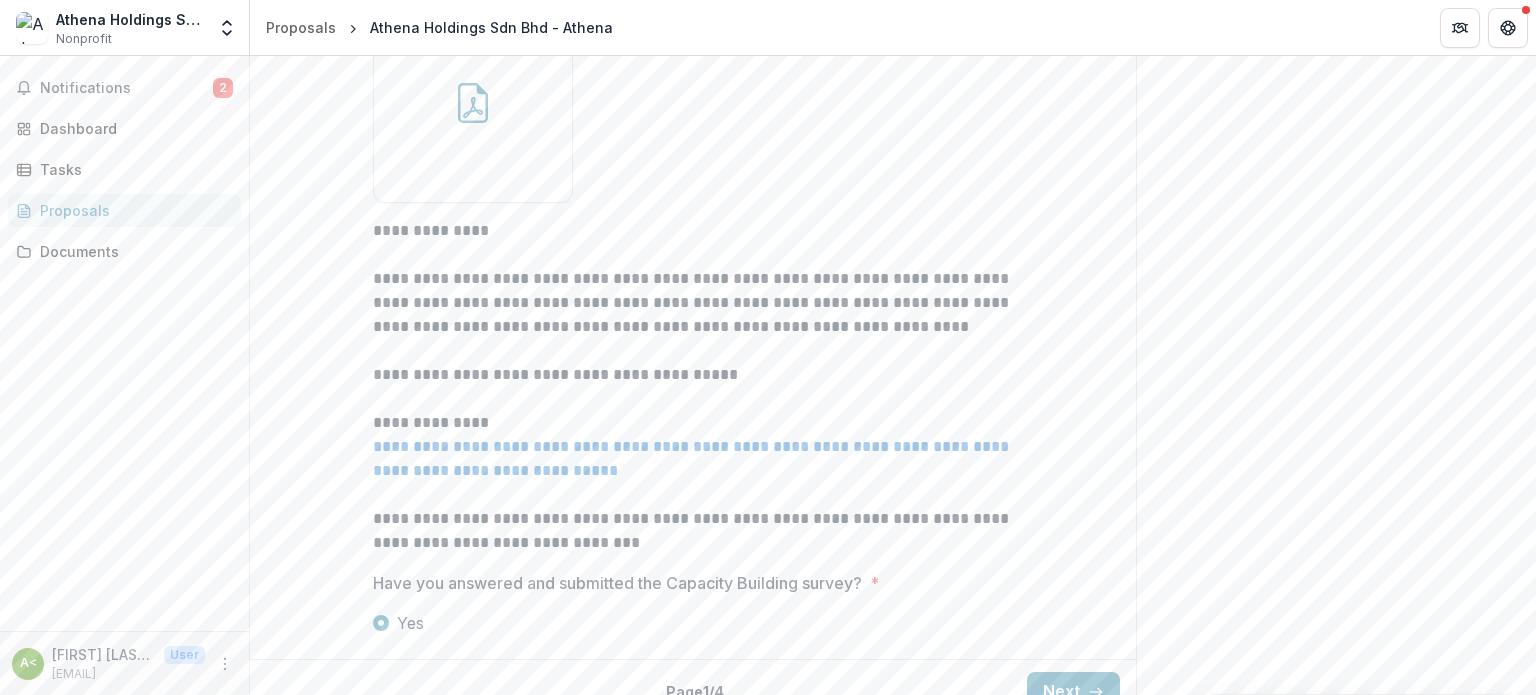 scroll, scrollTop: 769, scrollLeft: 0, axis: vertical 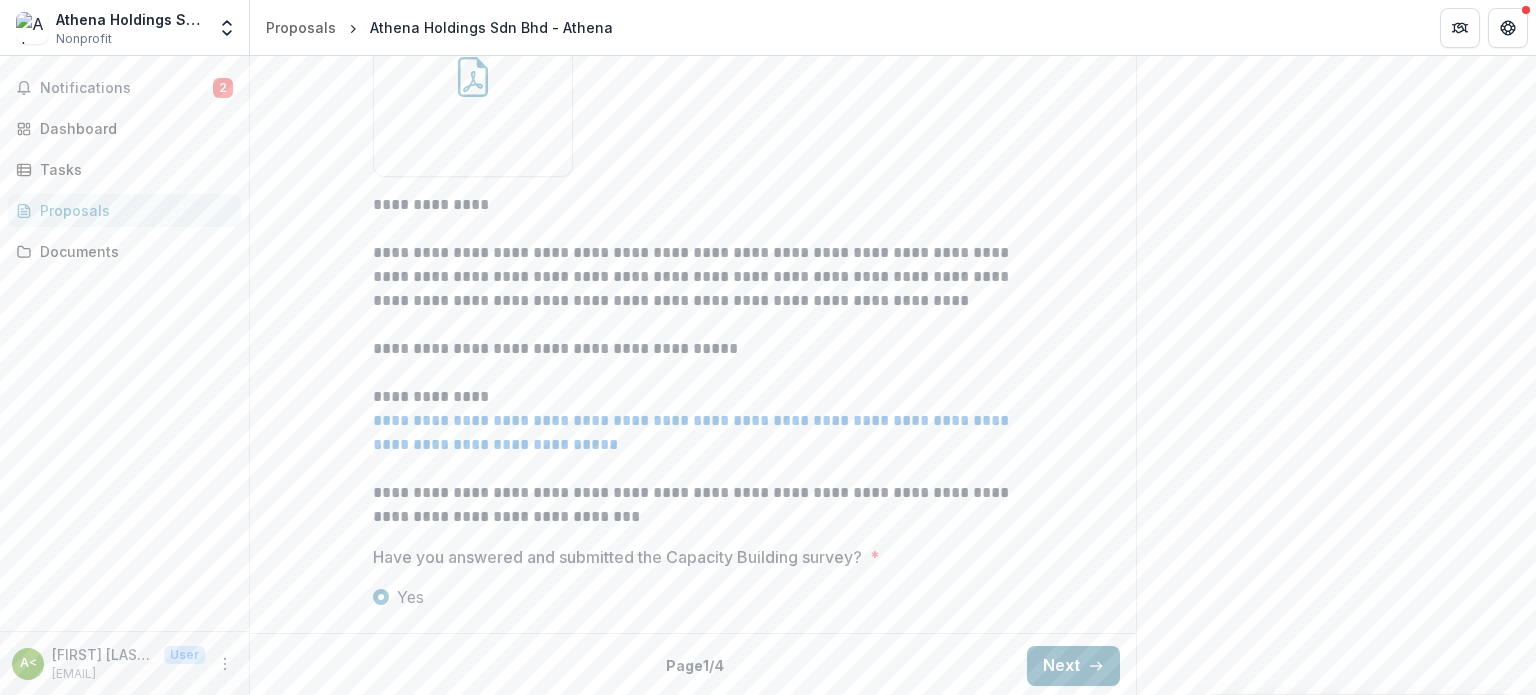 click on "Next" at bounding box center (1073, 666) 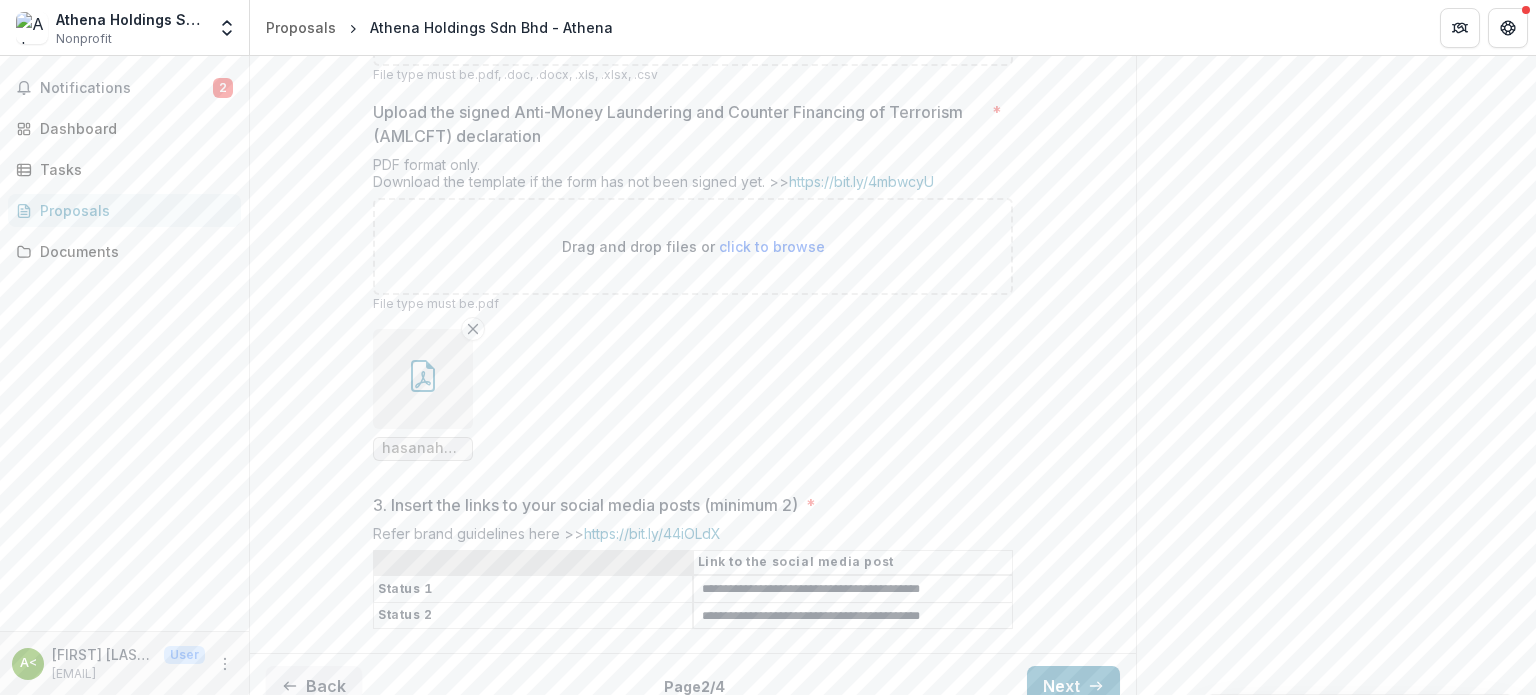 scroll, scrollTop: 784, scrollLeft: 0, axis: vertical 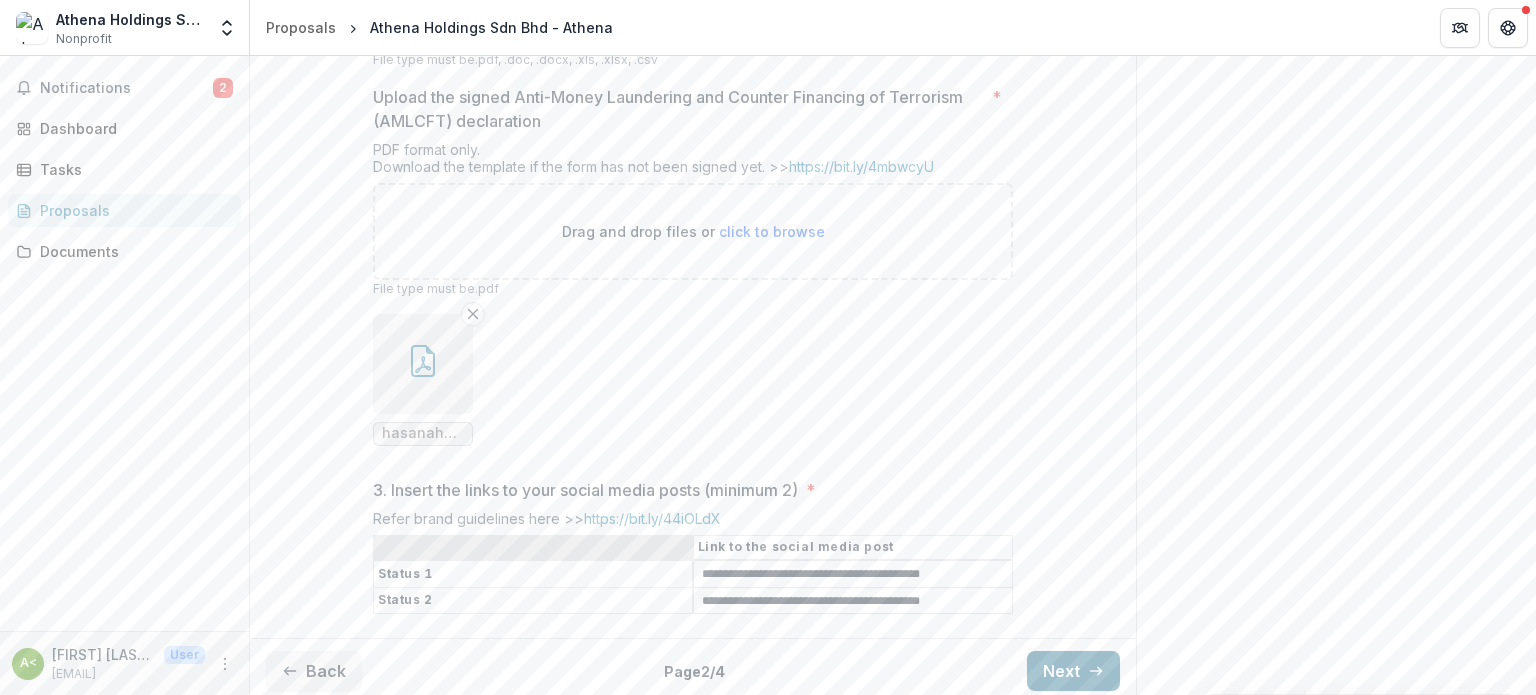 click on "Next" at bounding box center [1073, 671] 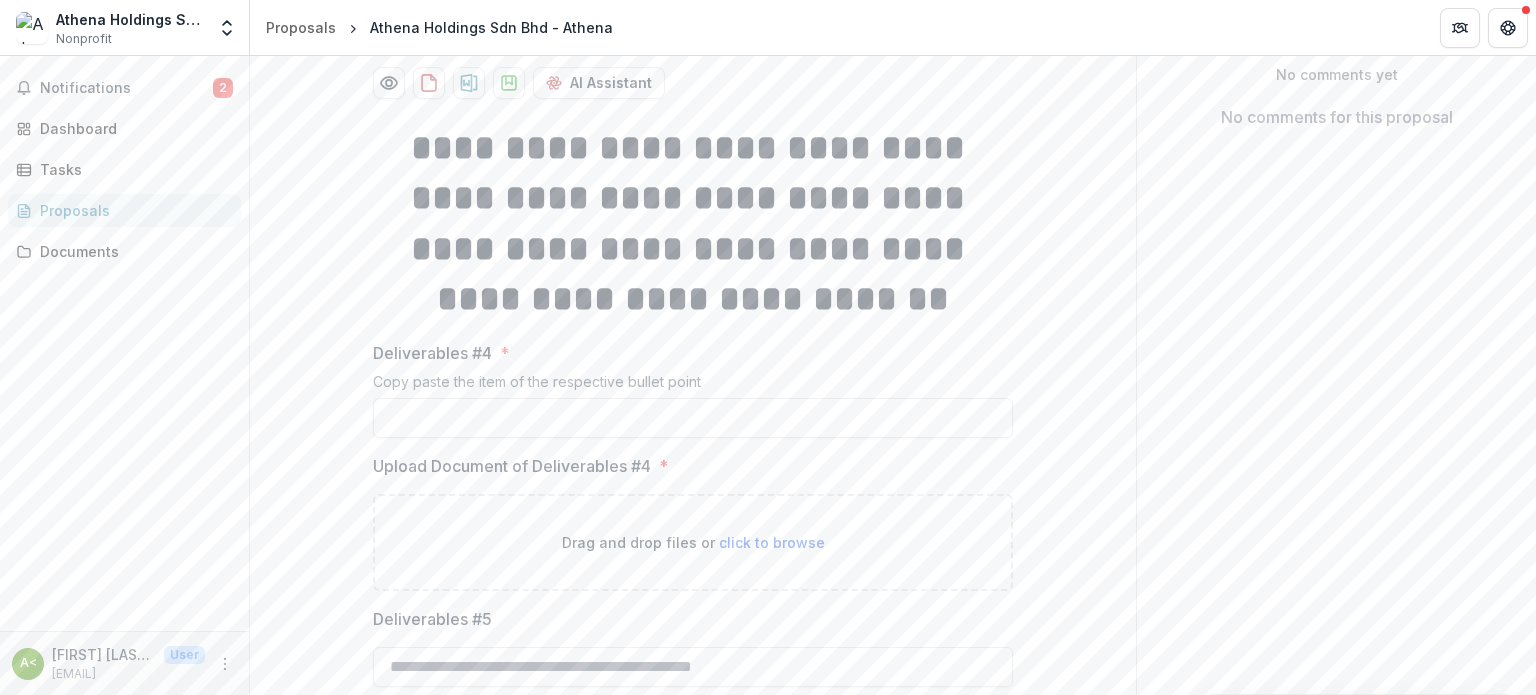 scroll, scrollTop: 484, scrollLeft: 0, axis: vertical 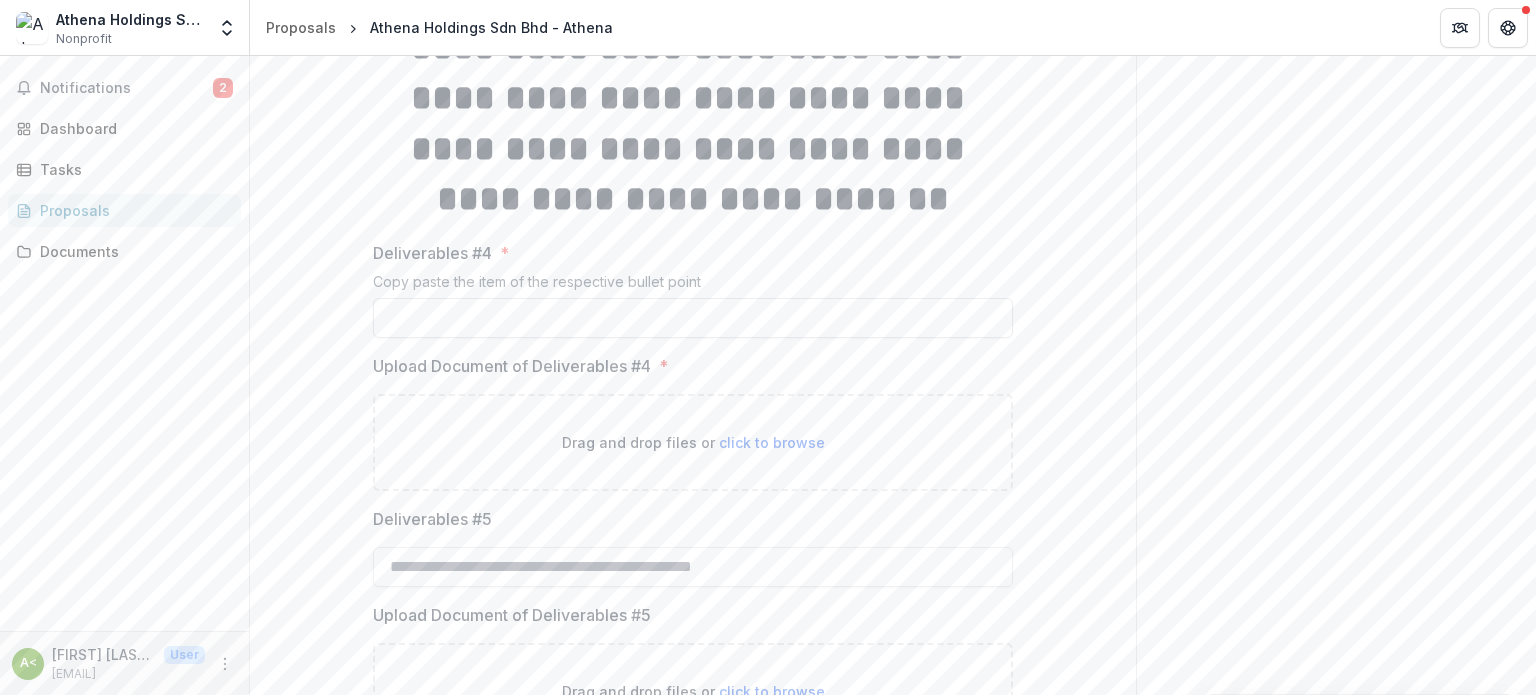 click on "Deliverables #4 *" at bounding box center [693, 318] 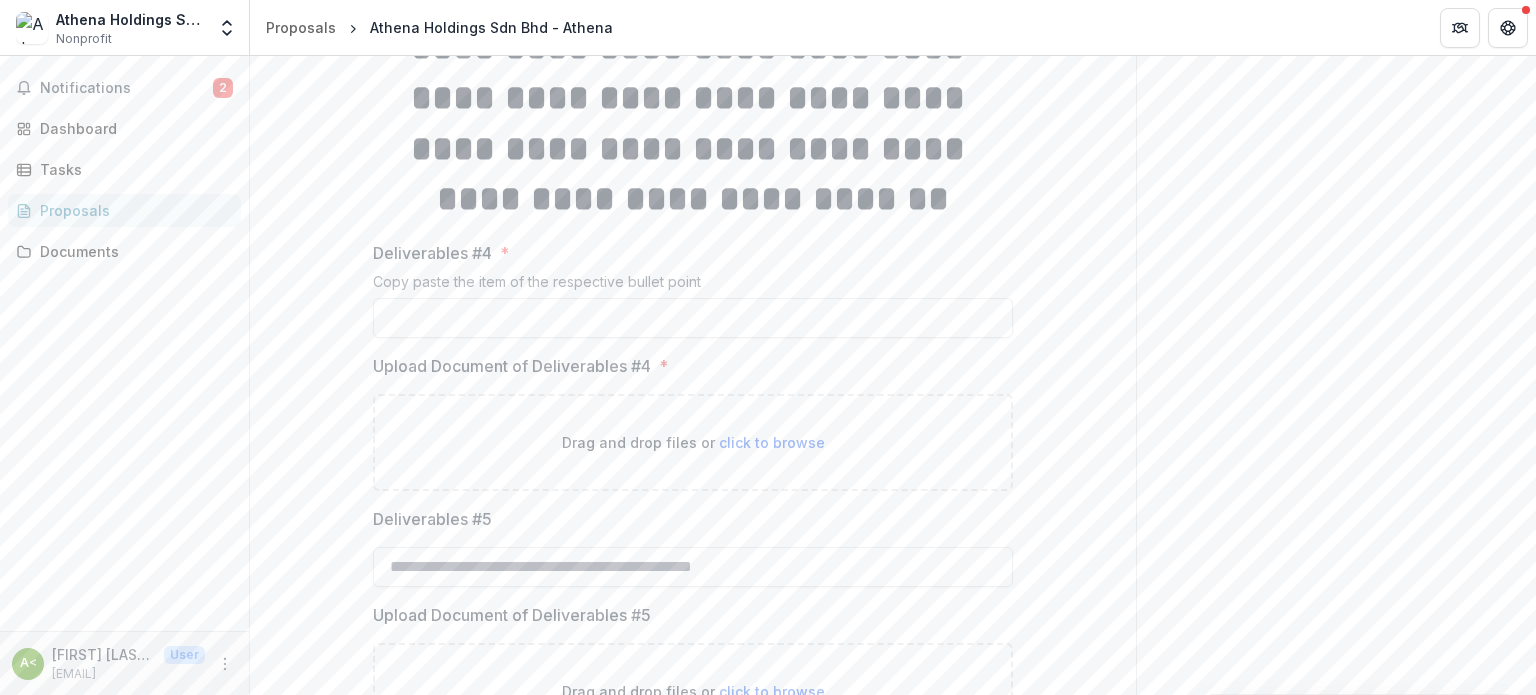 paste on "**********" 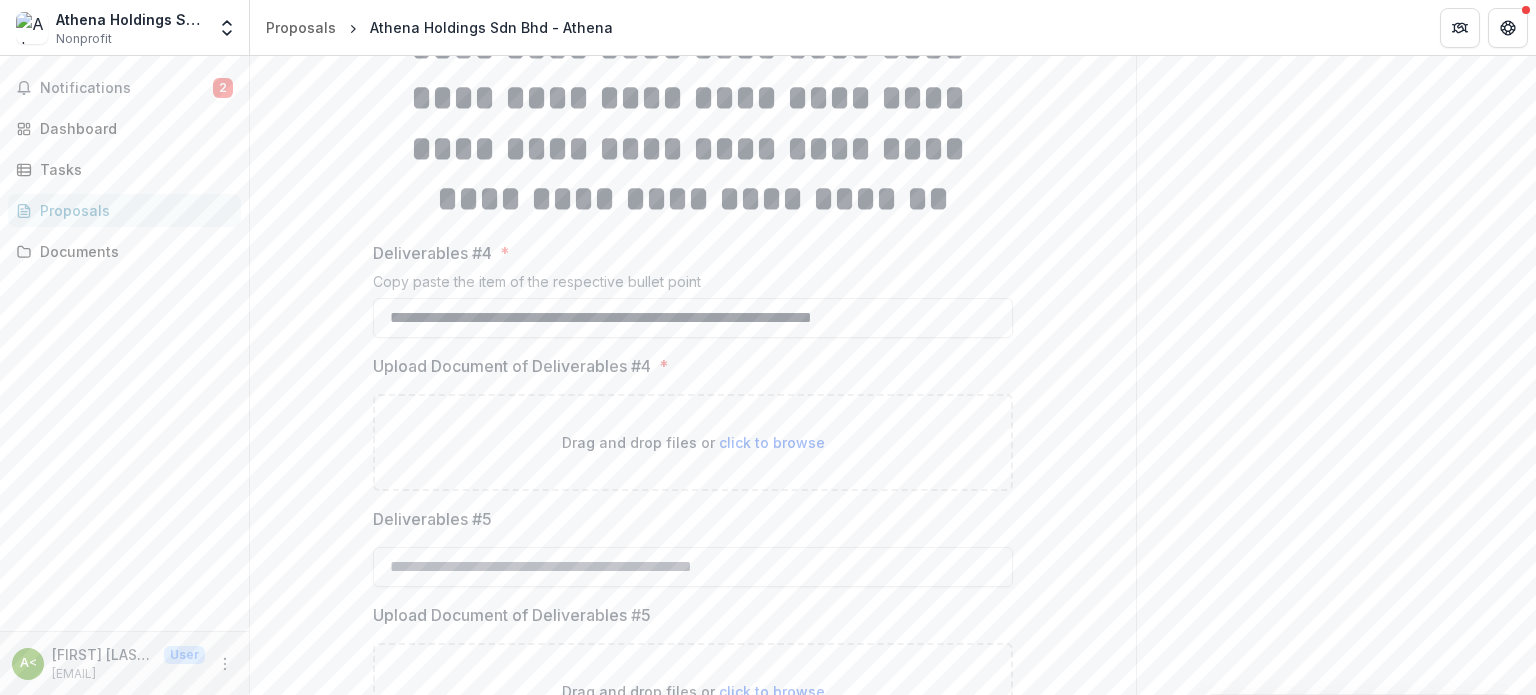 type on "**********" 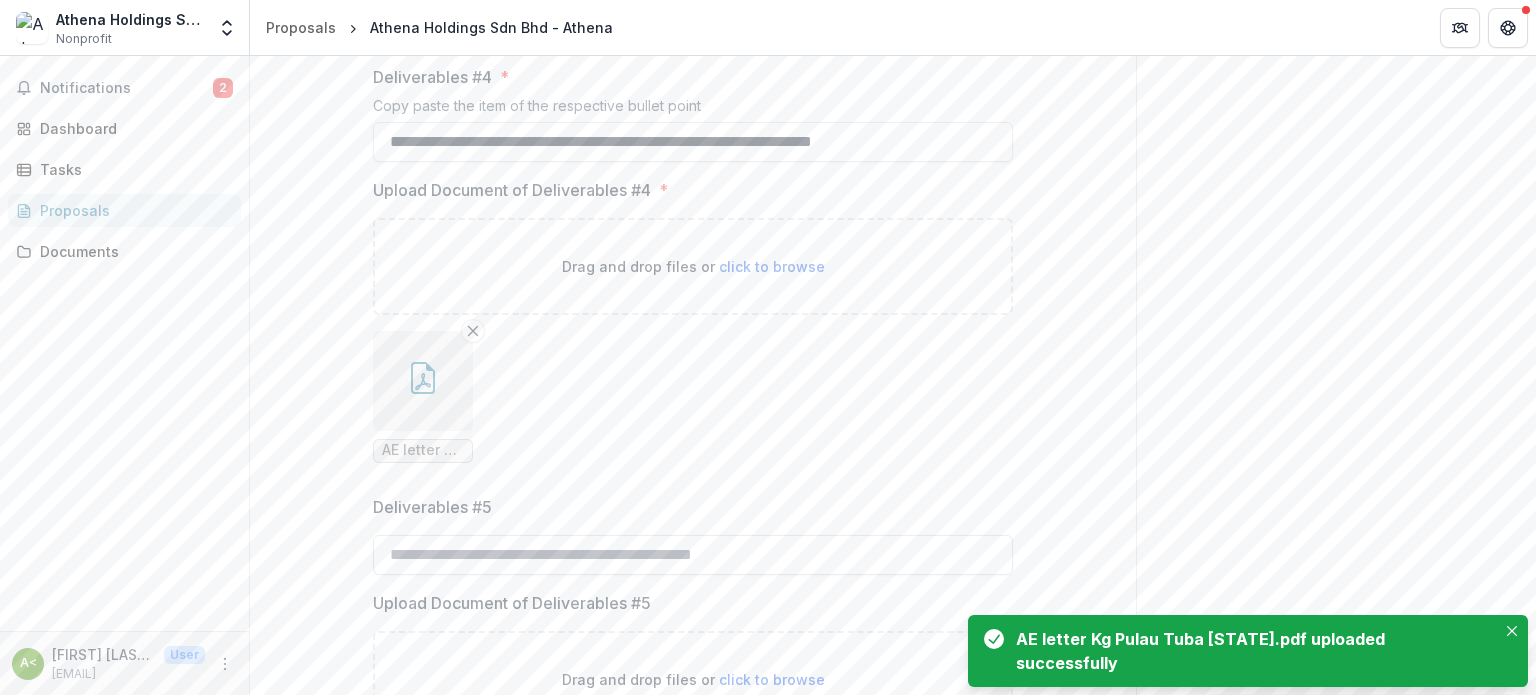 scroll, scrollTop: 684, scrollLeft: 0, axis: vertical 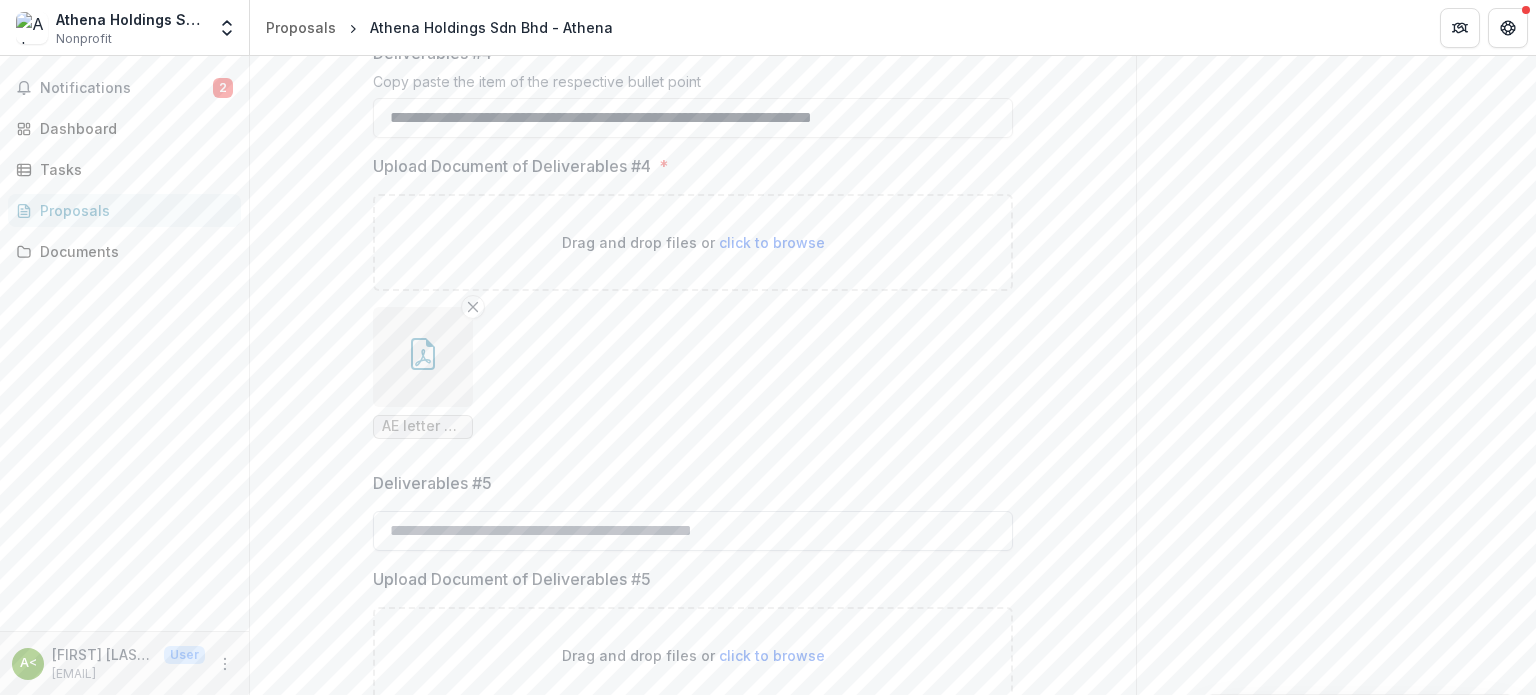 click on "Deliverables #5" at bounding box center (693, 531) 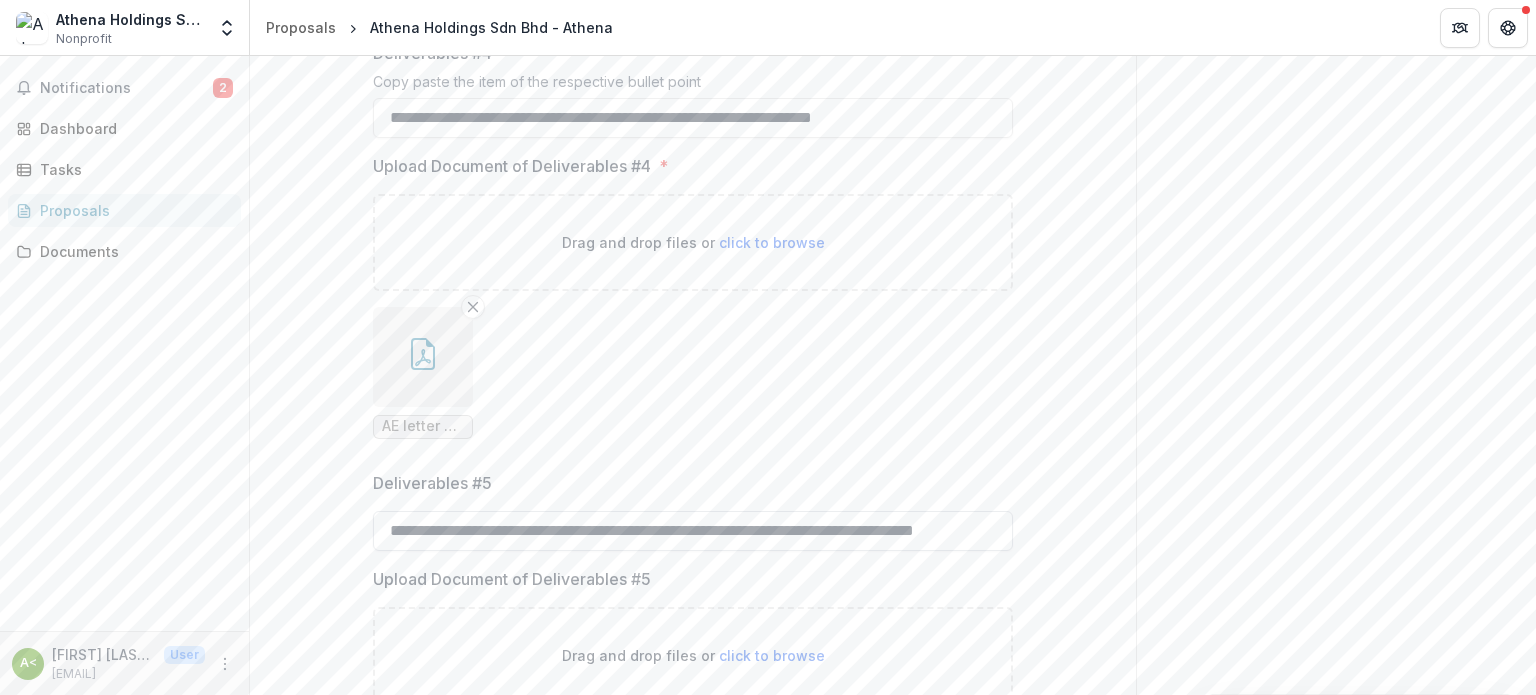 scroll, scrollTop: 0, scrollLeft: 85, axis: horizontal 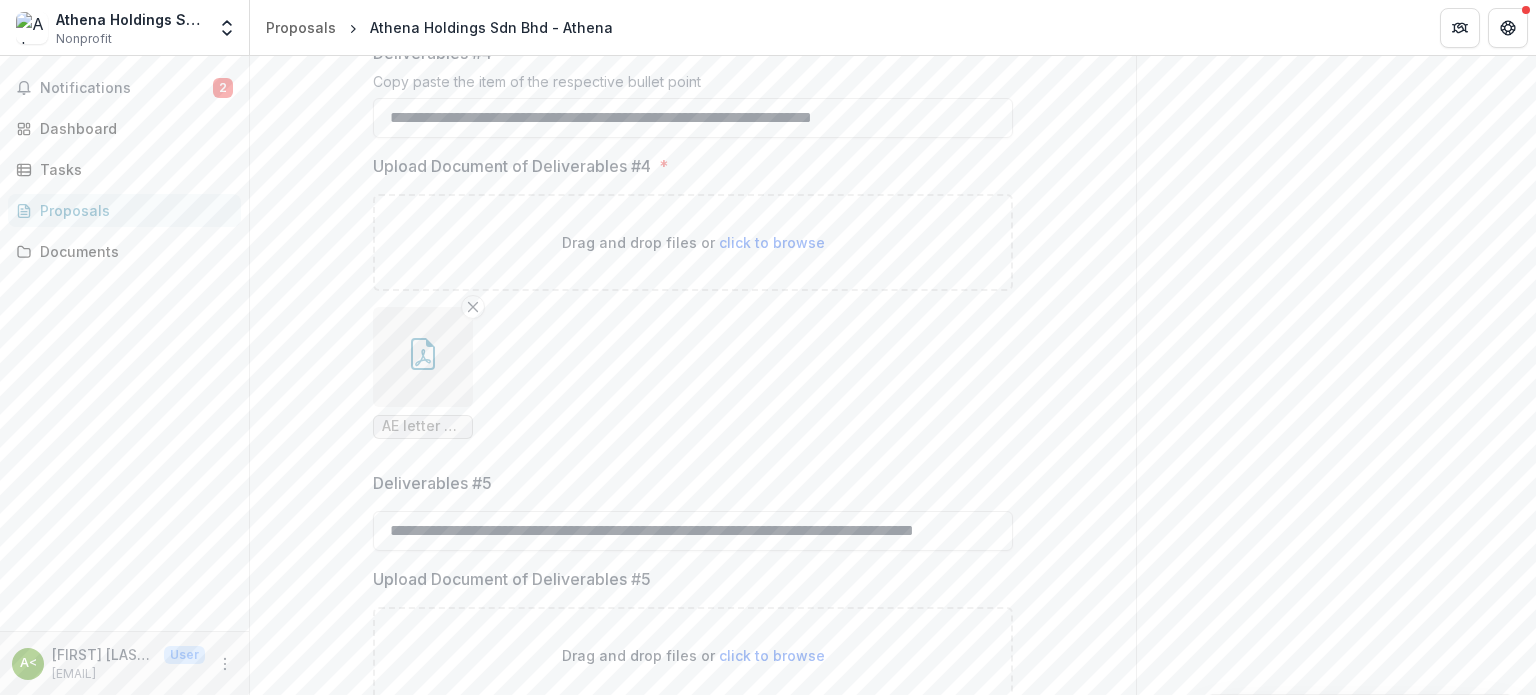 type on "**********" 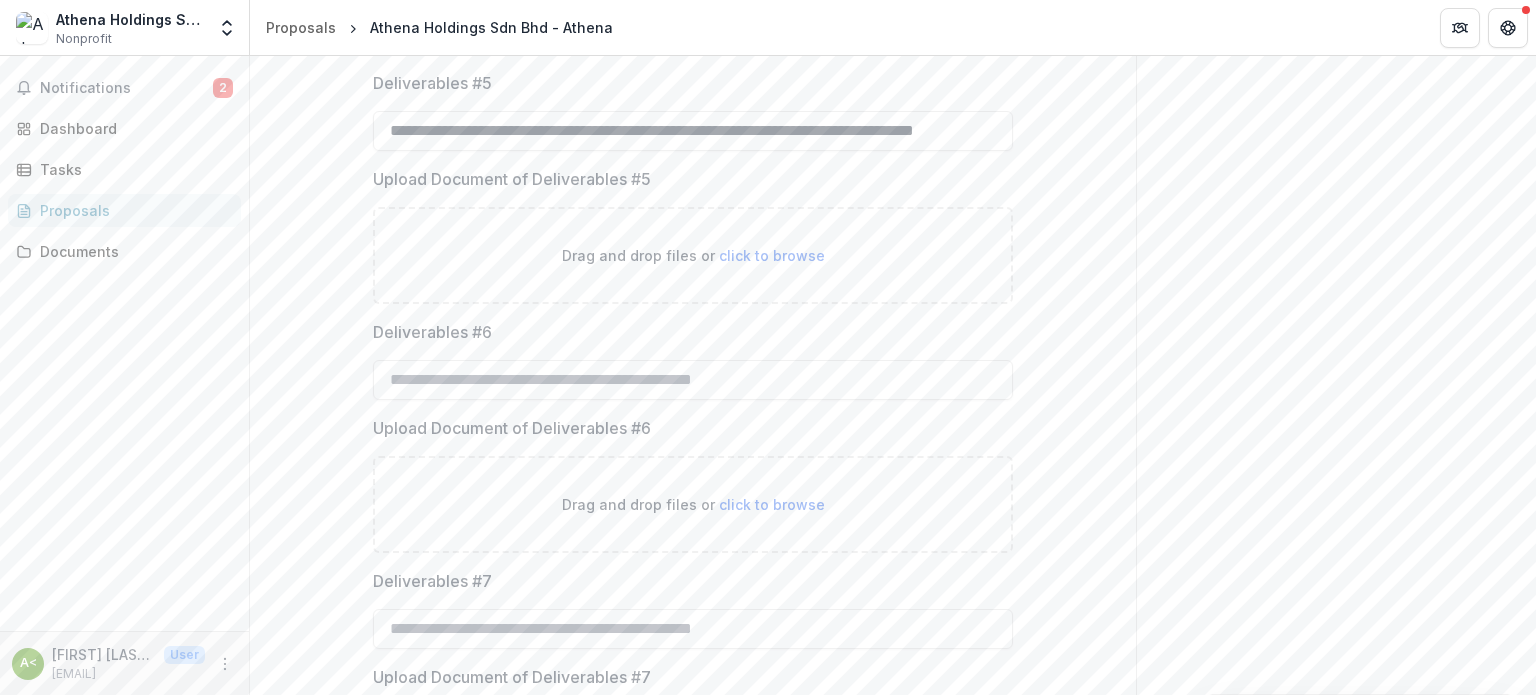 scroll, scrollTop: 1084, scrollLeft: 0, axis: vertical 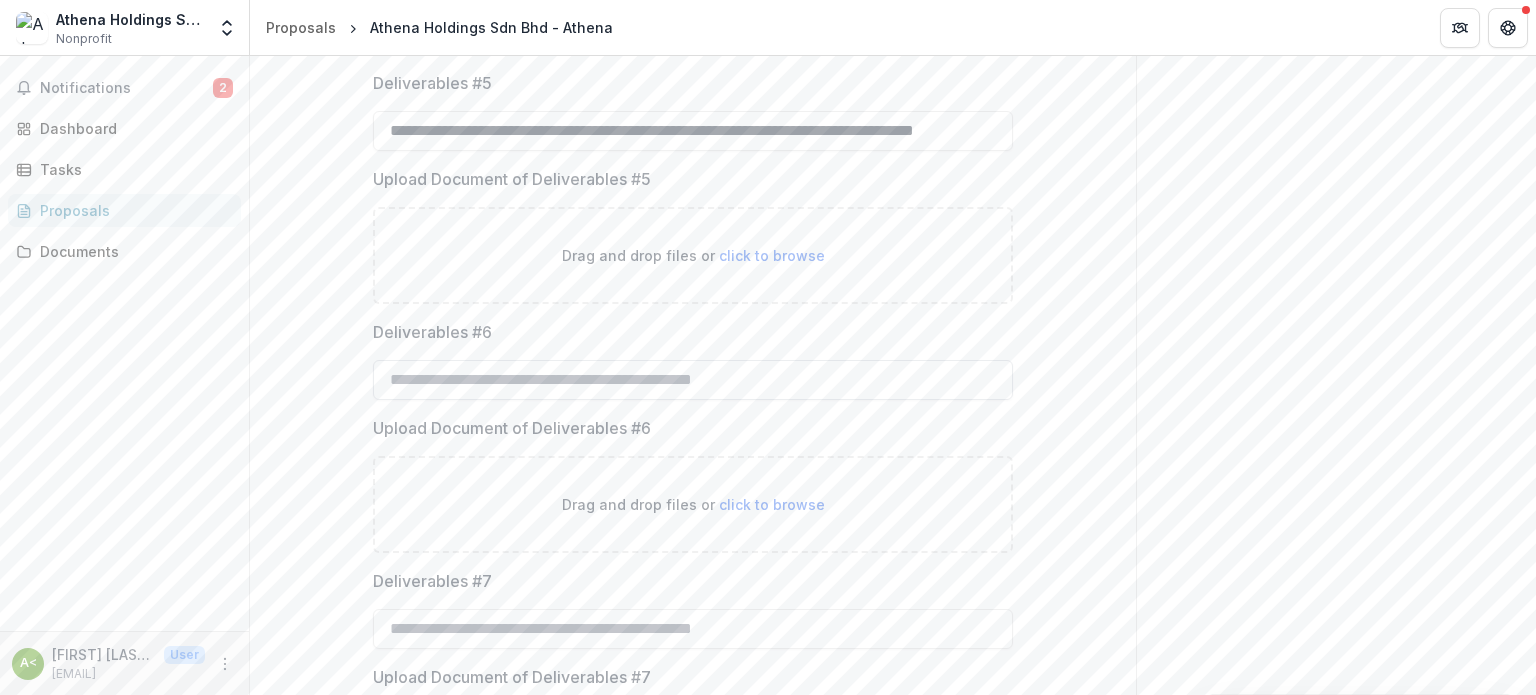 click on "Deliverables #6" at bounding box center (693, 380) 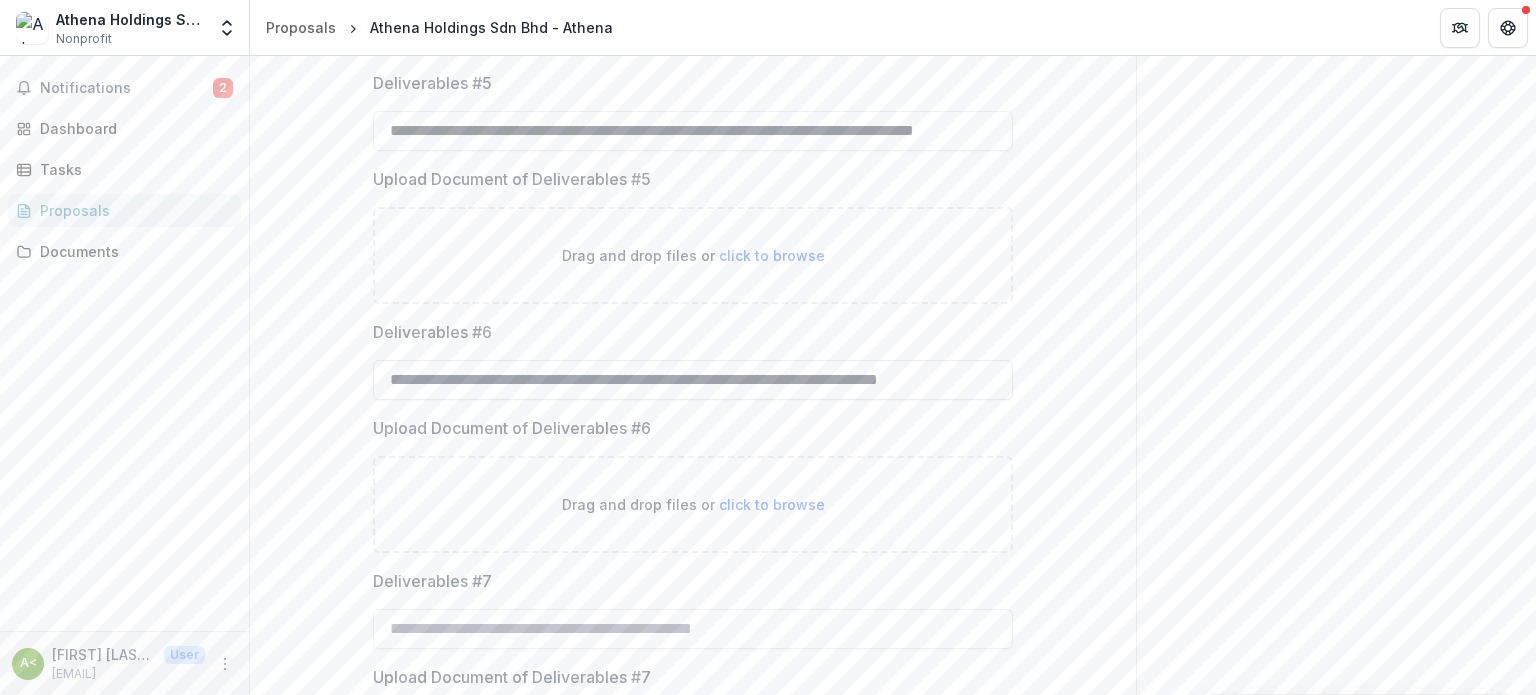 scroll, scrollTop: 0, scrollLeft: 40, axis: horizontal 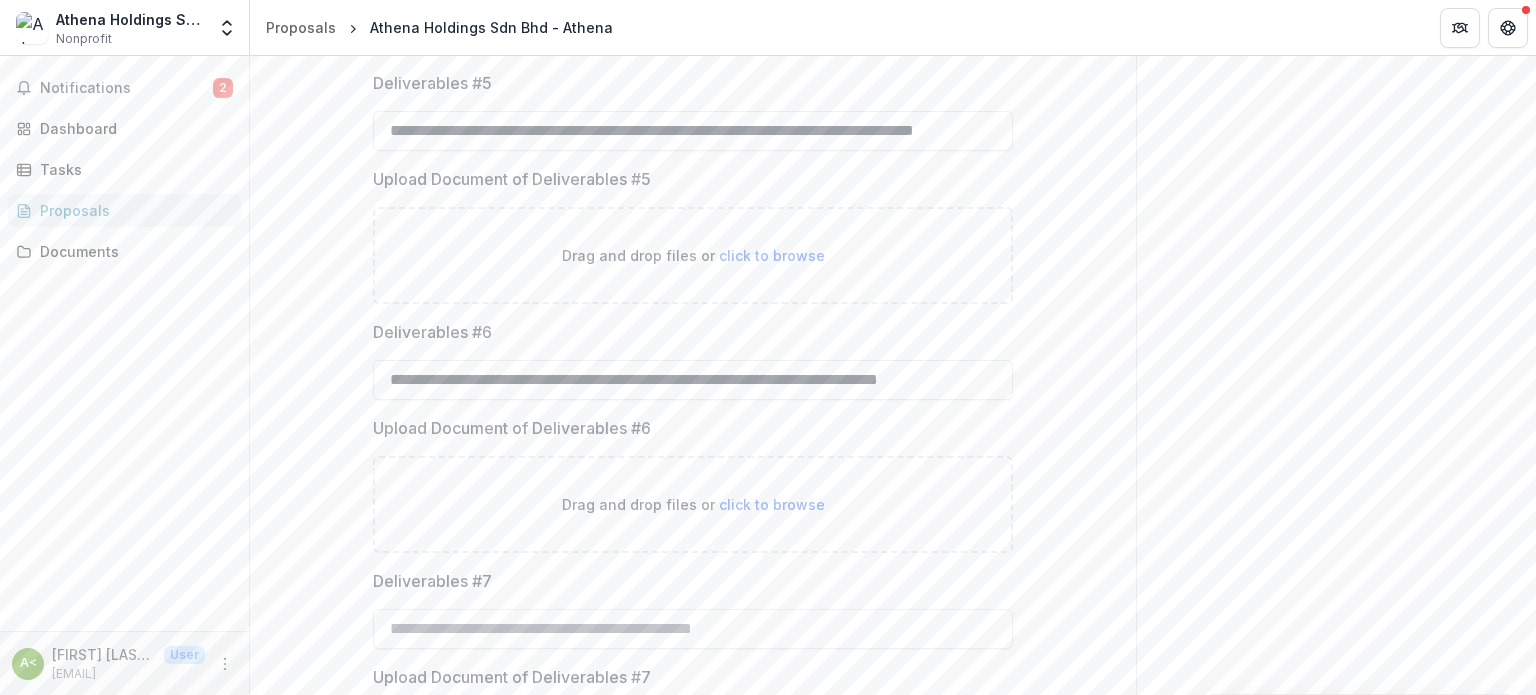 drag, startPoint x: 764, startPoint y: 379, endPoint x: 1217, endPoint y: 358, distance: 453.48648 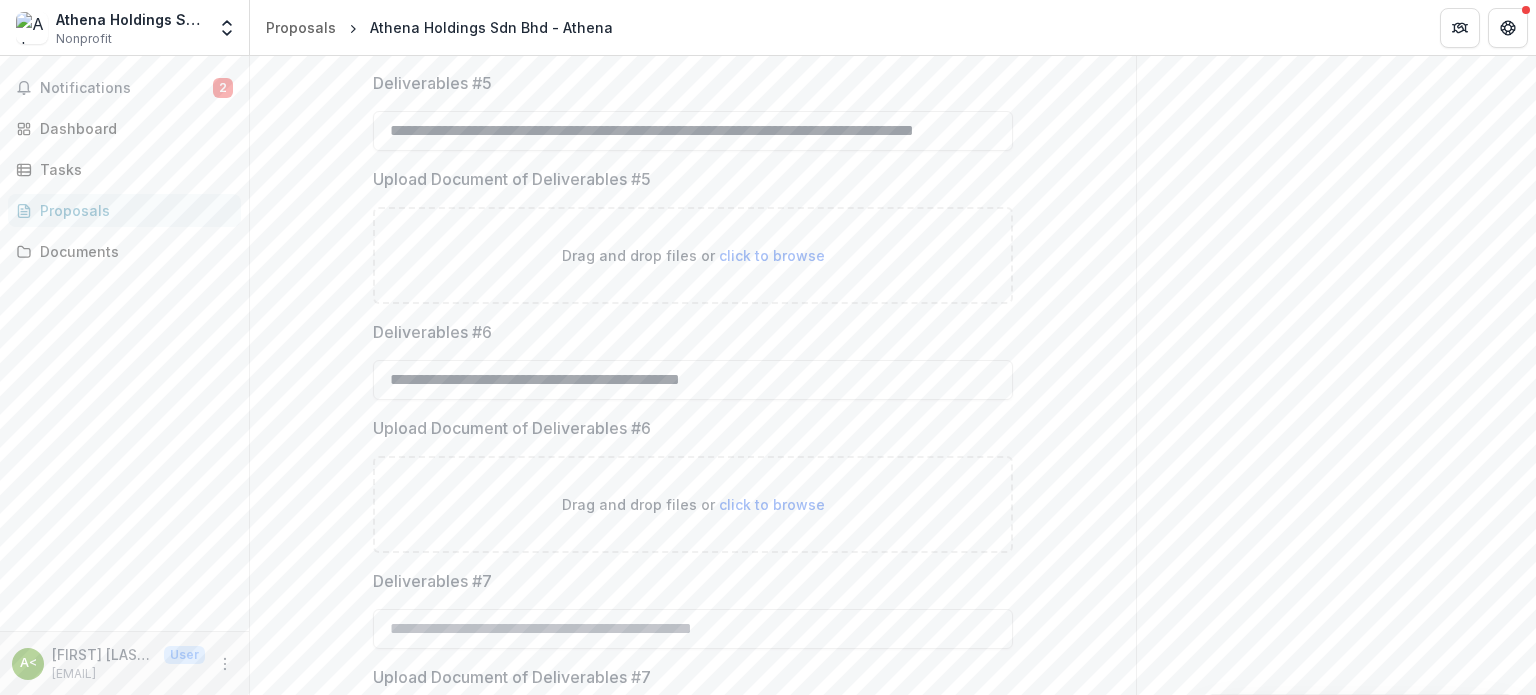 scroll, scrollTop: 0, scrollLeft: 0, axis: both 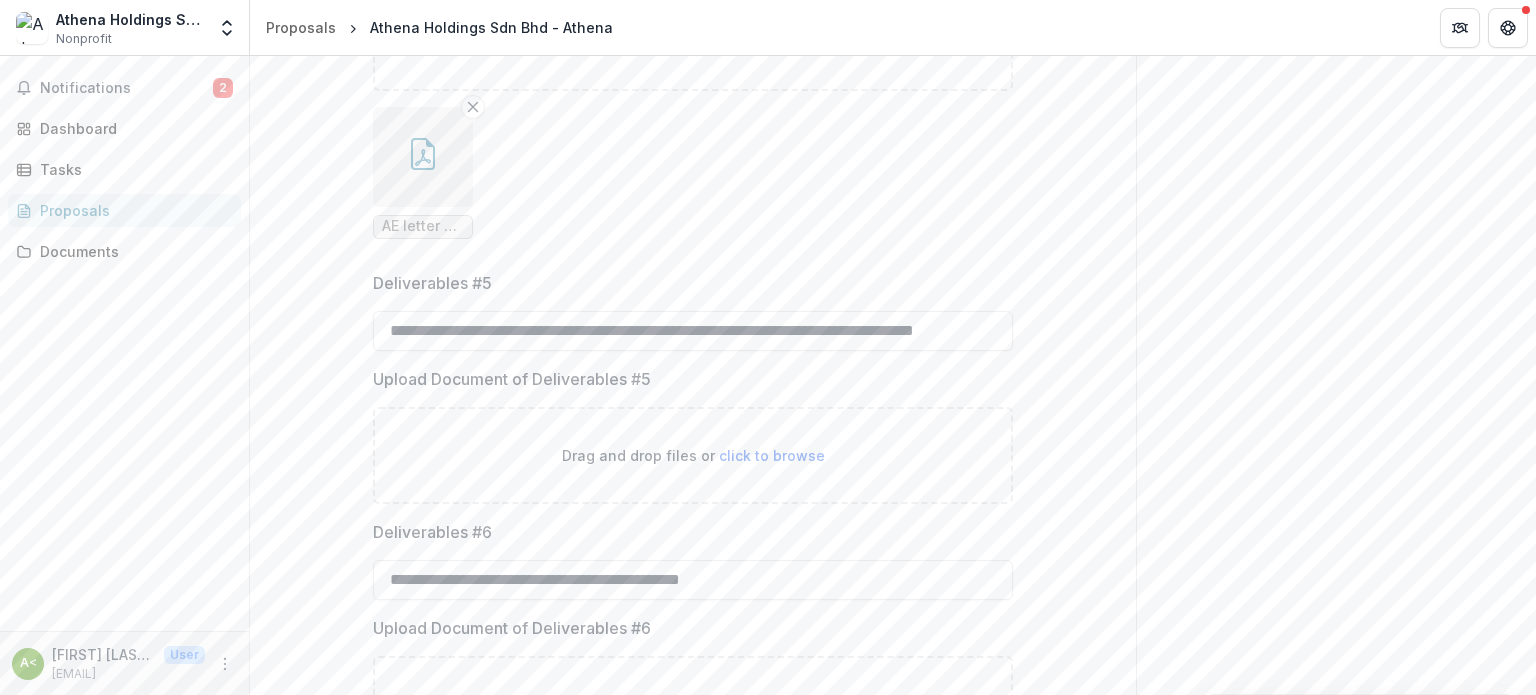 drag, startPoint x: 386, startPoint y: 329, endPoint x: 1147, endPoint y: 336, distance: 761.03217 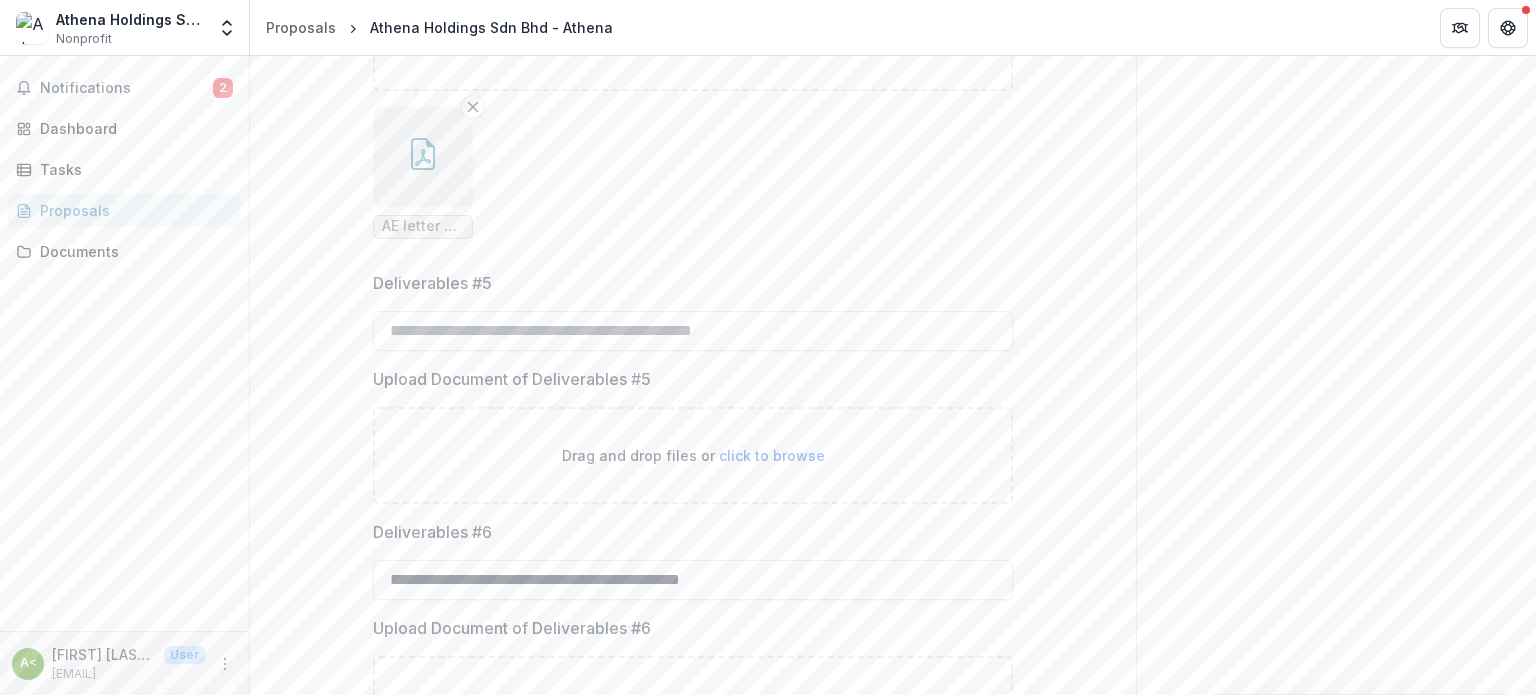 scroll, scrollTop: 0, scrollLeft: 0, axis: both 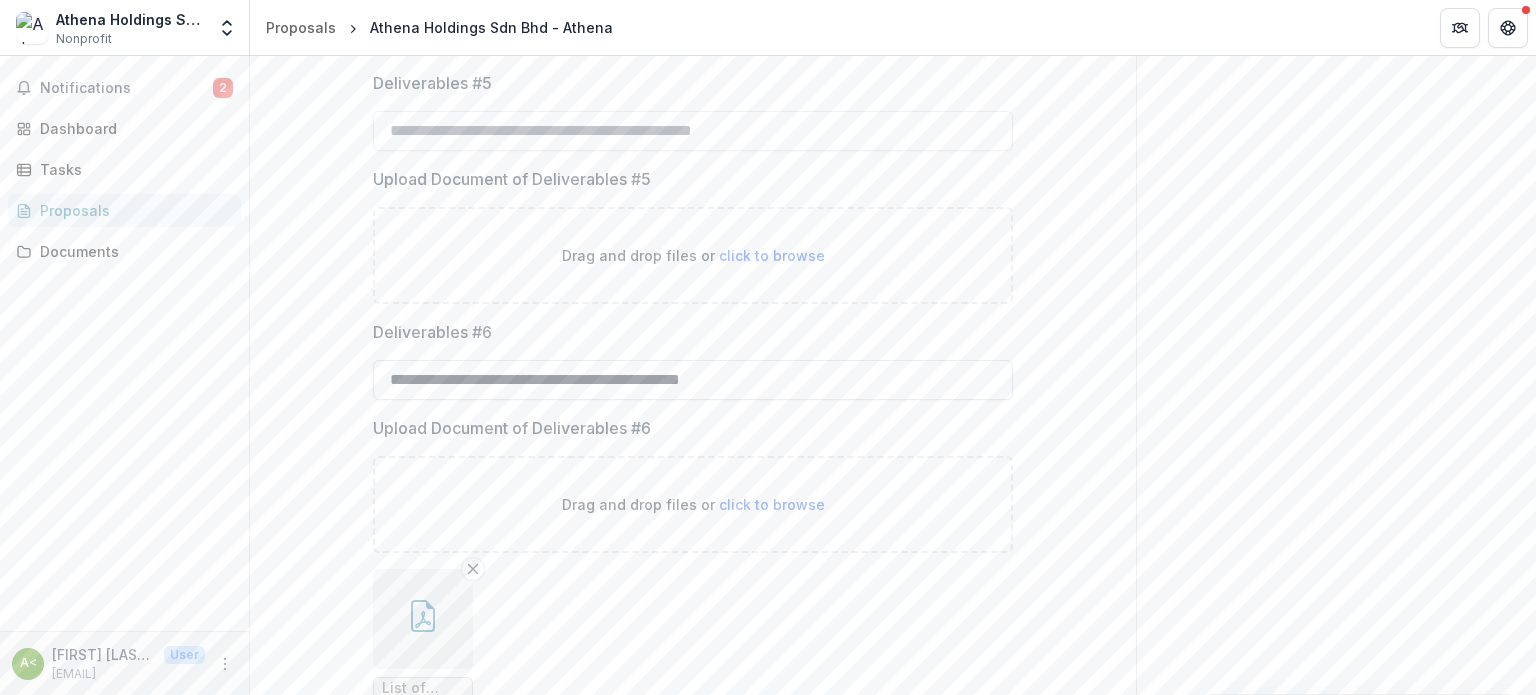 type 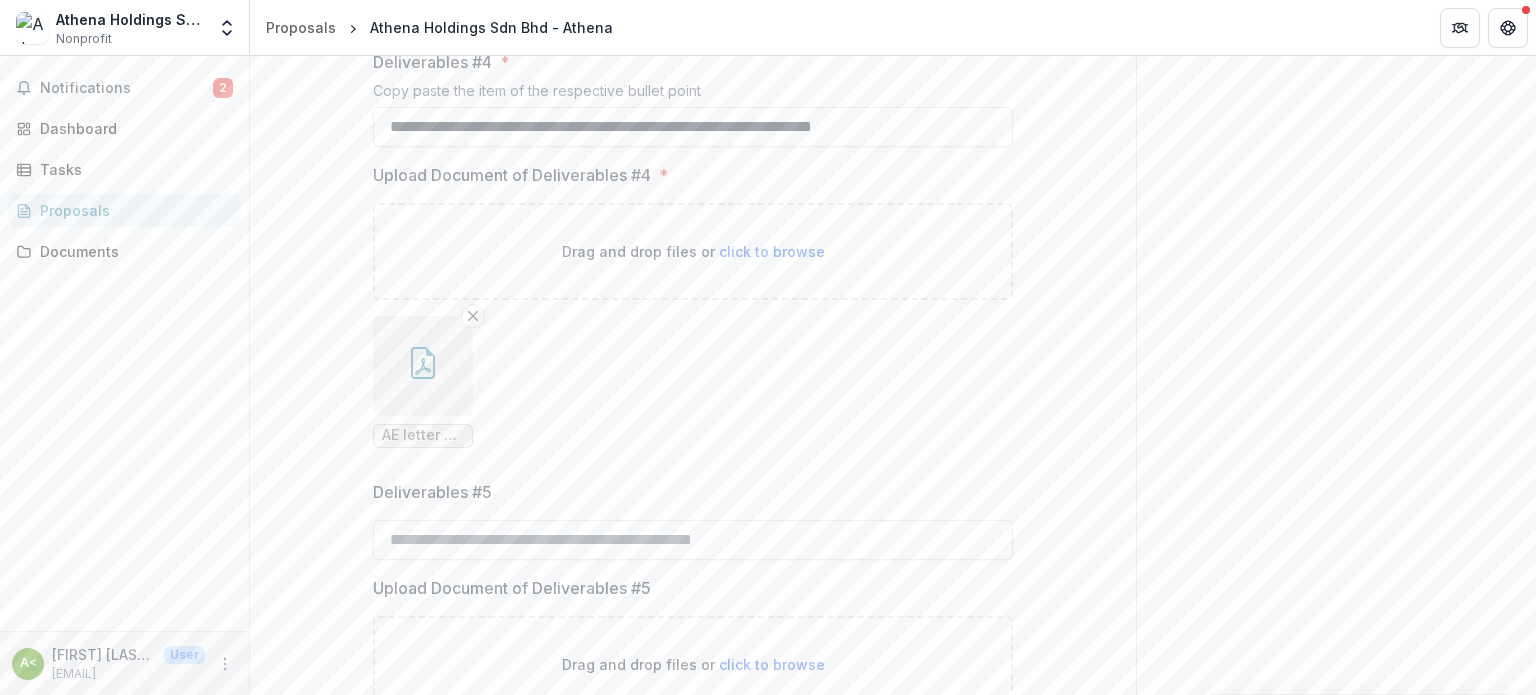 scroll, scrollTop: 584, scrollLeft: 0, axis: vertical 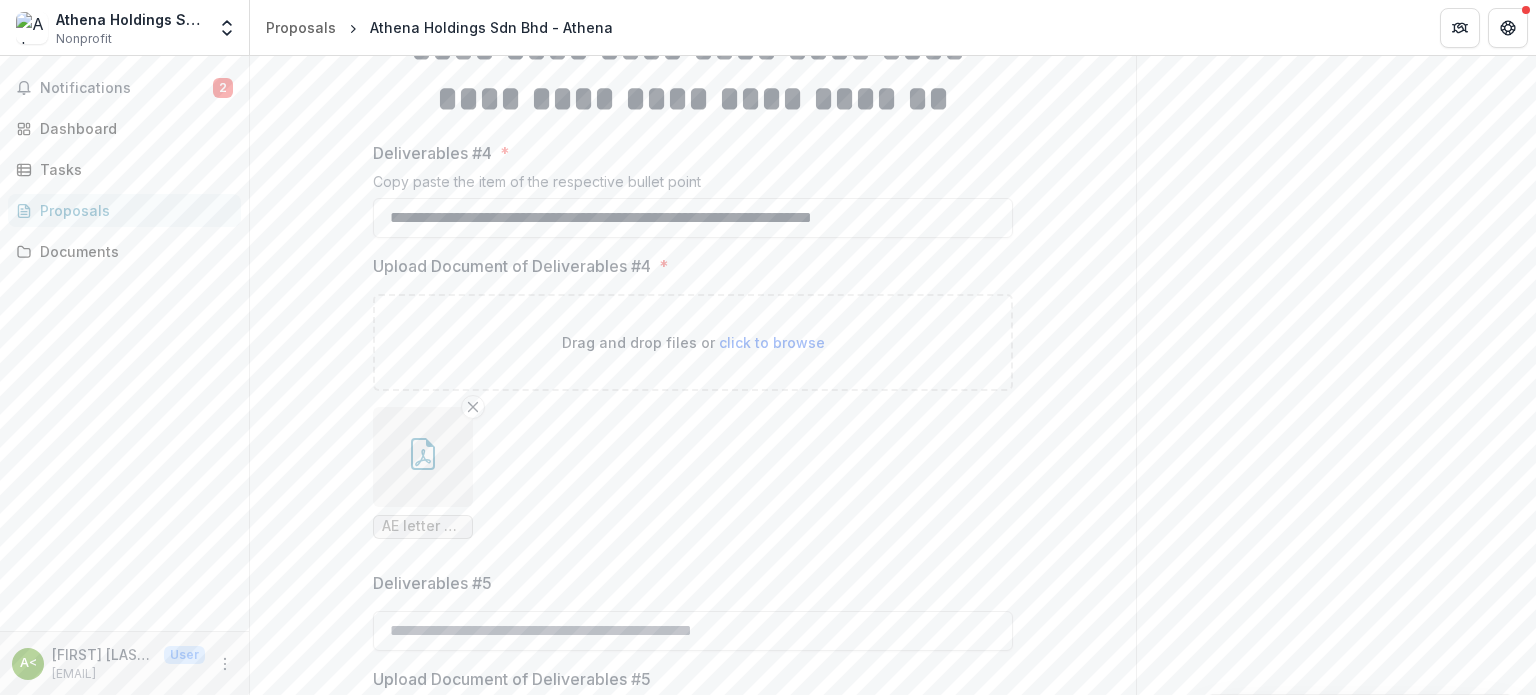 type 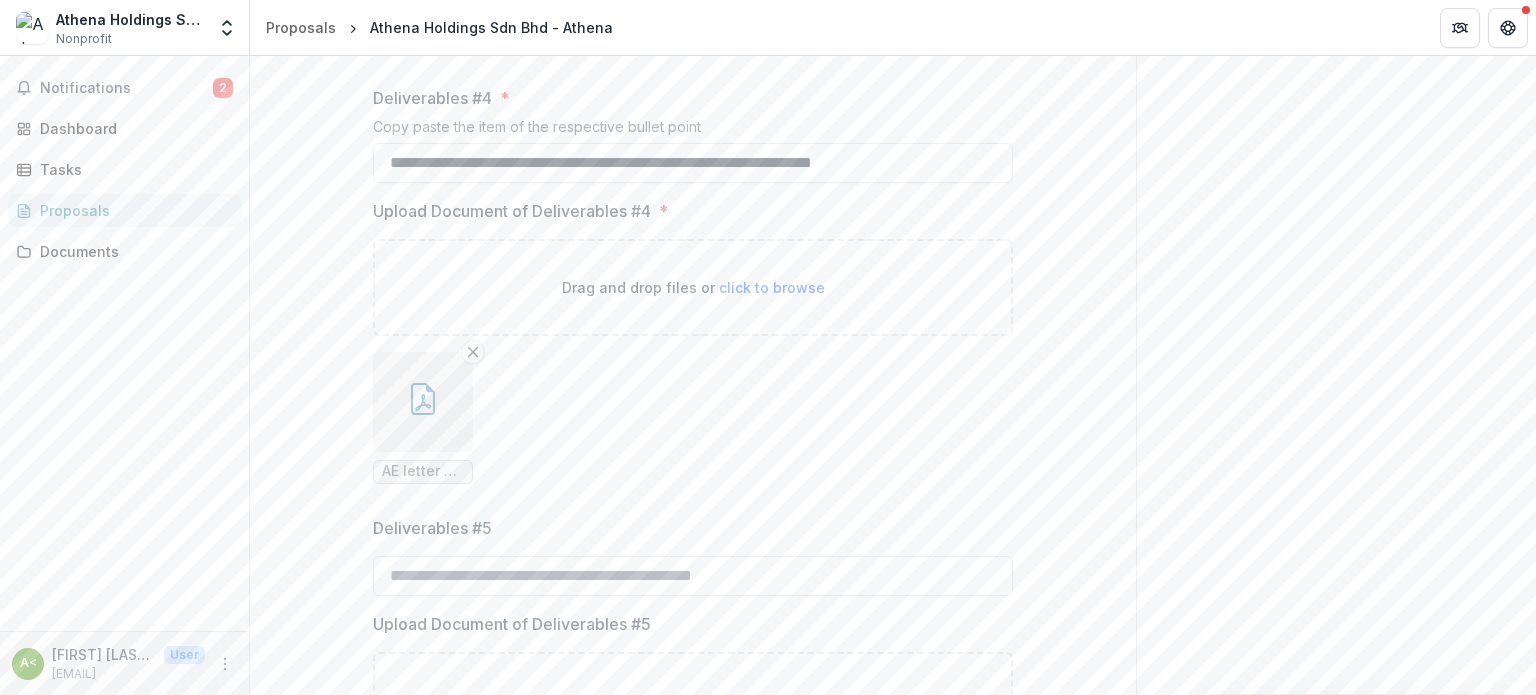 scroll, scrollTop: 684, scrollLeft: 0, axis: vertical 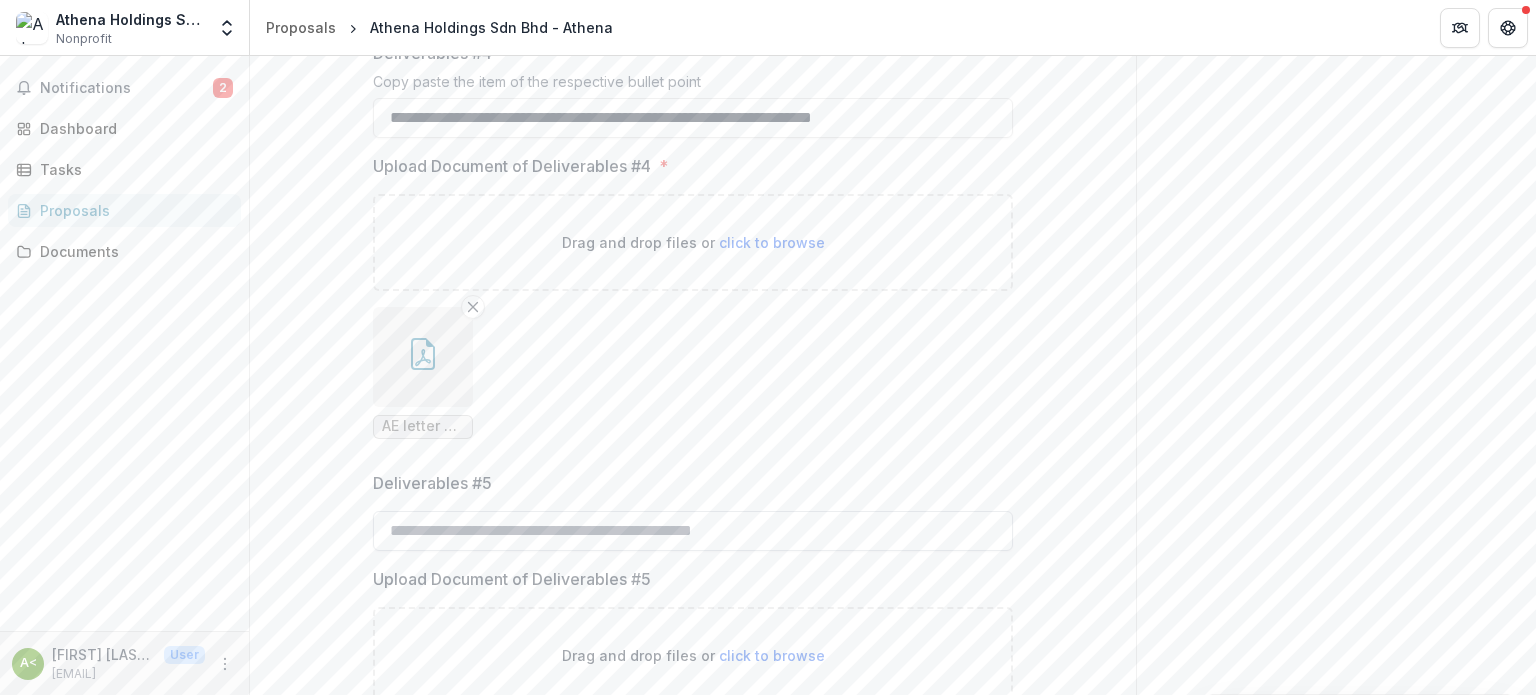 click on "Deliverables #5" at bounding box center [693, 531] 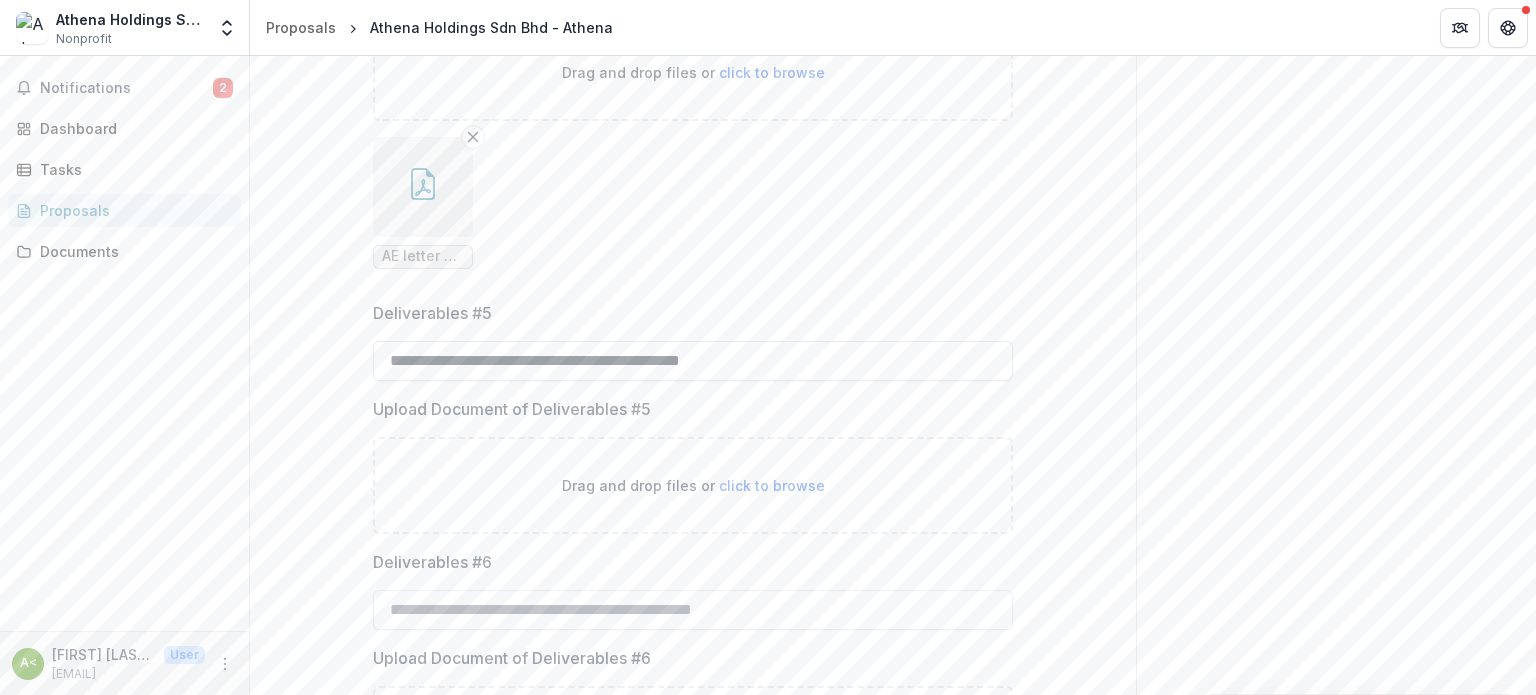scroll, scrollTop: 1084, scrollLeft: 0, axis: vertical 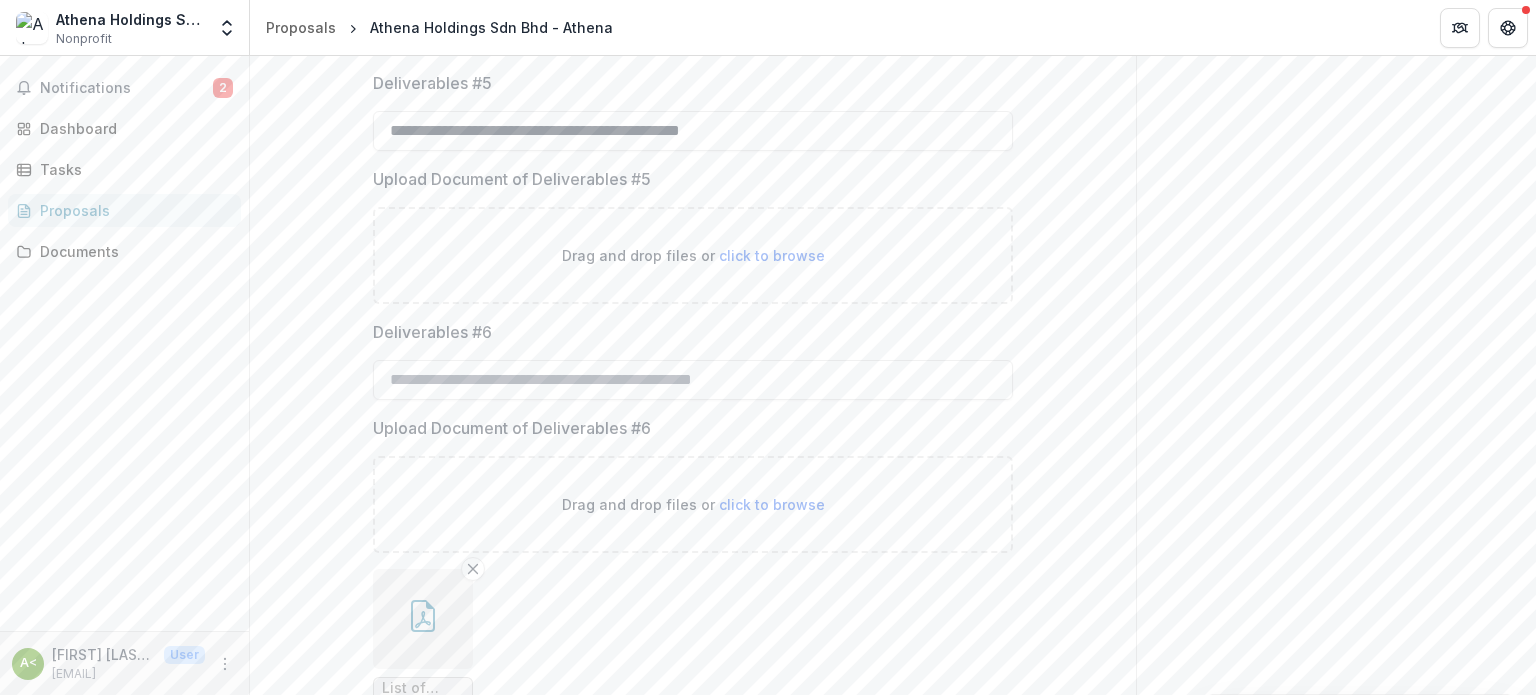 type on "**********" 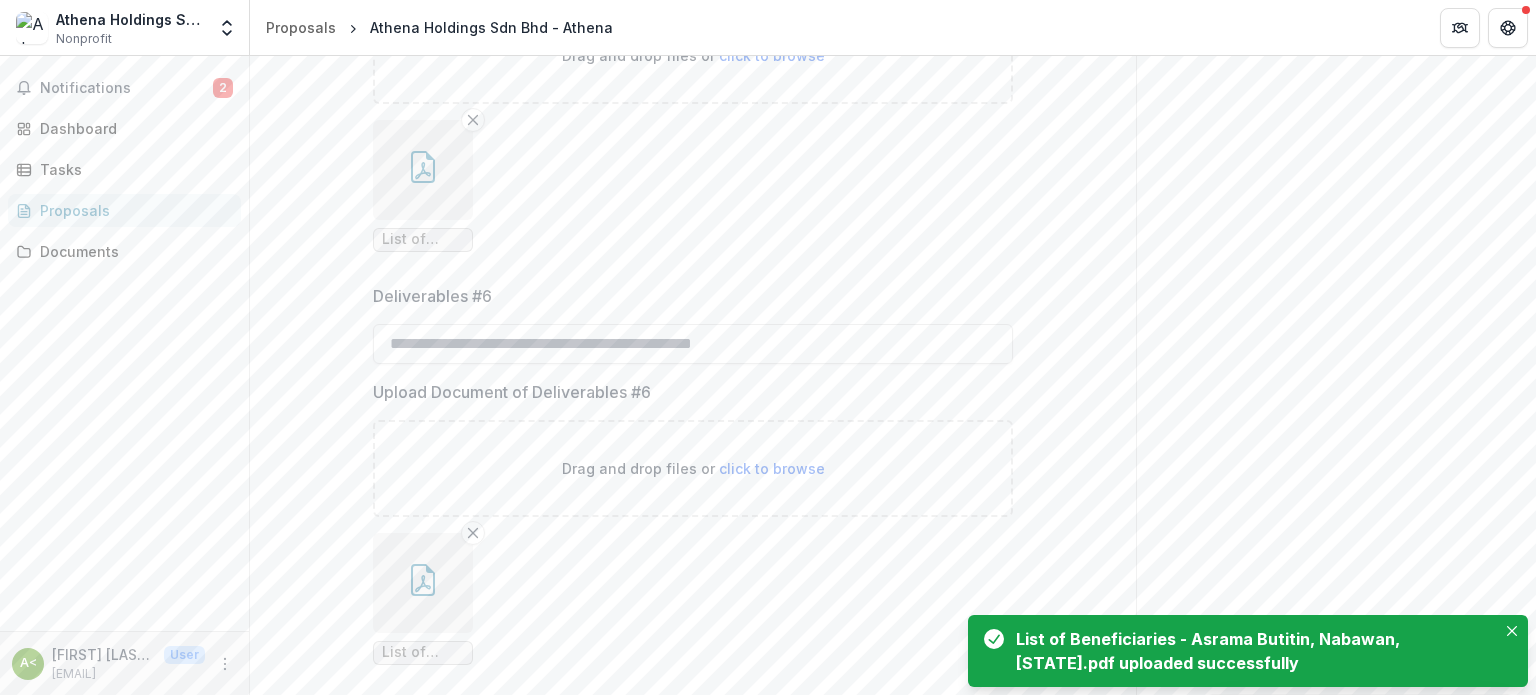scroll, scrollTop: 1384, scrollLeft: 0, axis: vertical 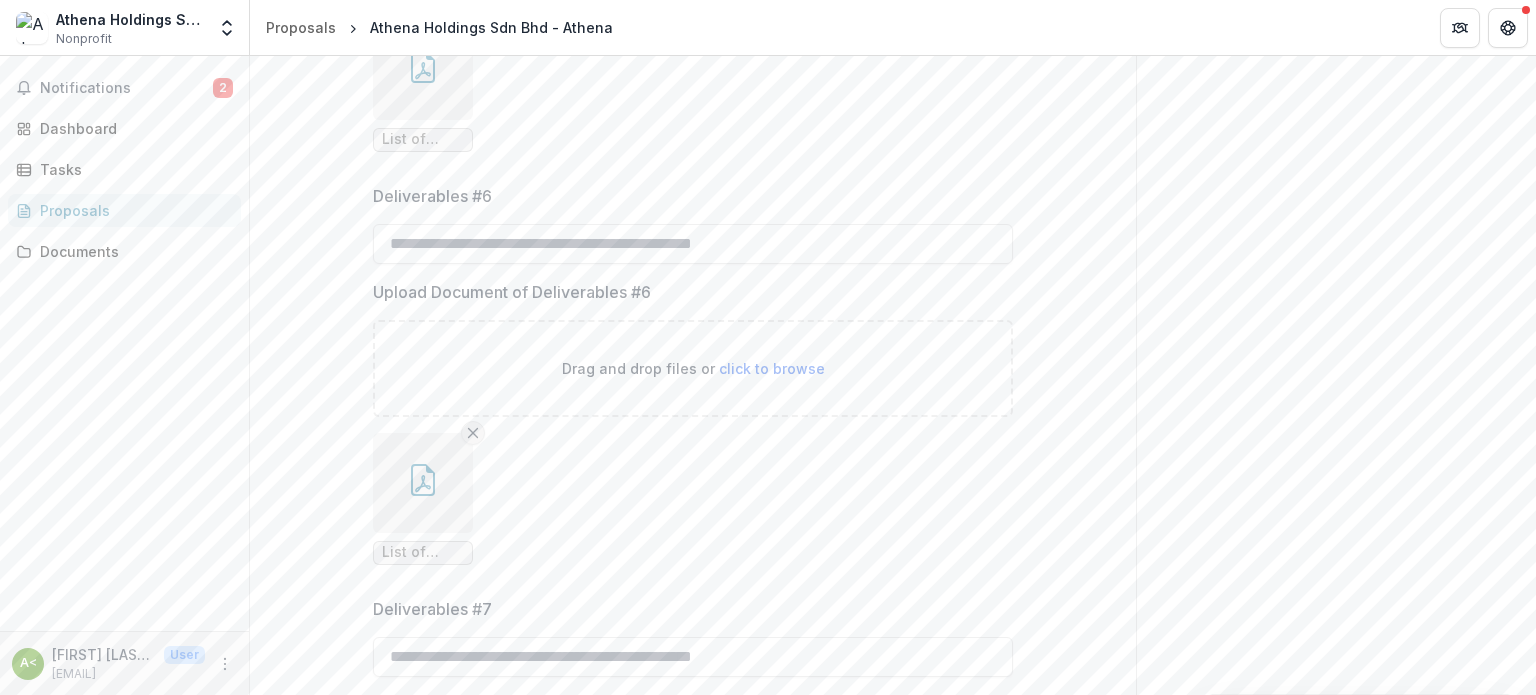 click 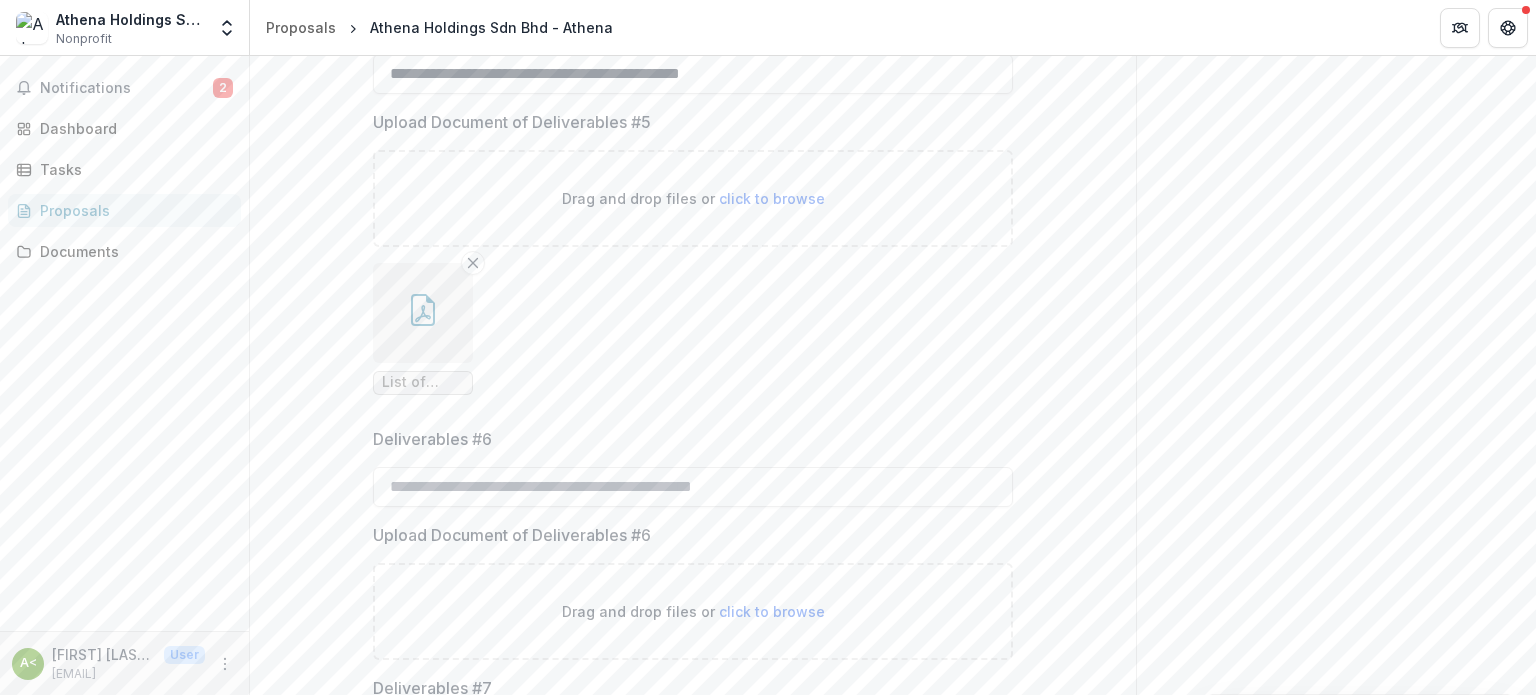 scroll, scrollTop: 1184, scrollLeft: 0, axis: vertical 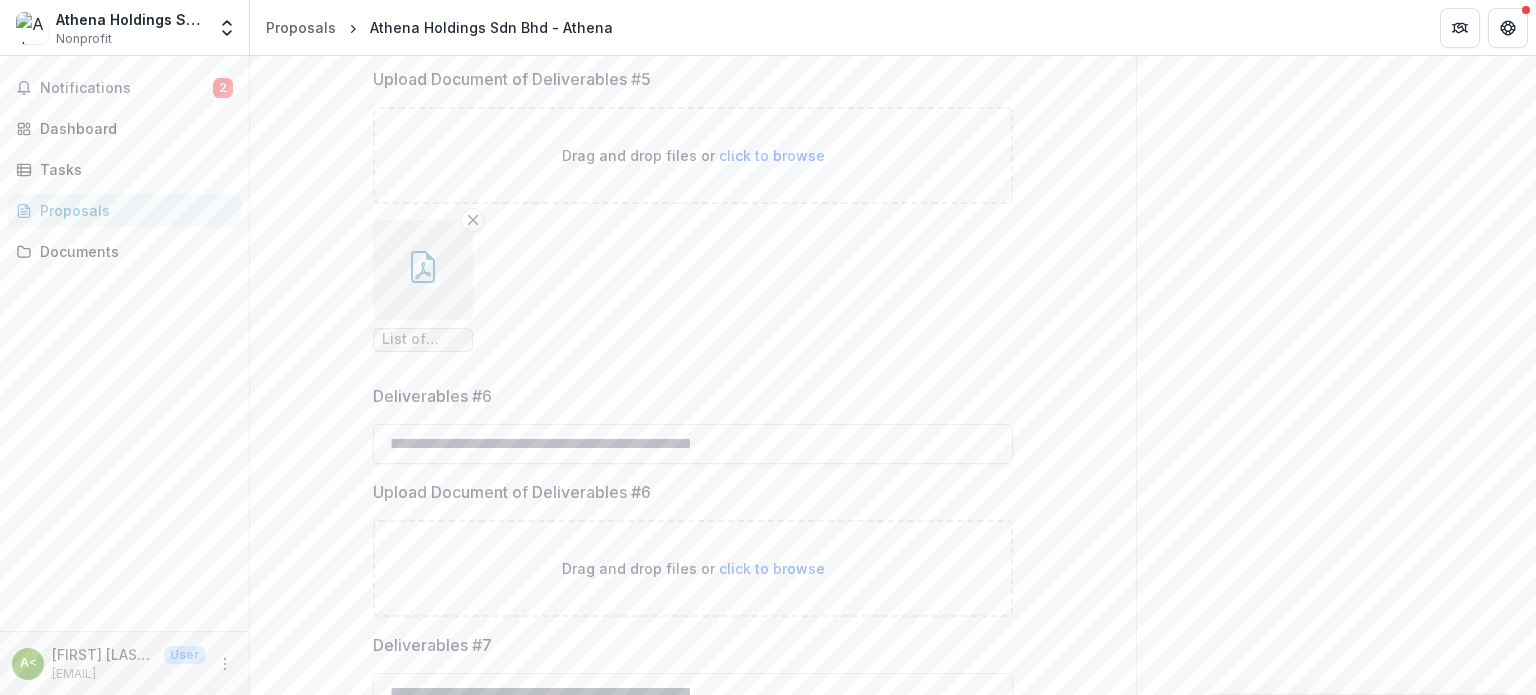 click on "Deliverables #6" at bounding box center [693, 444] 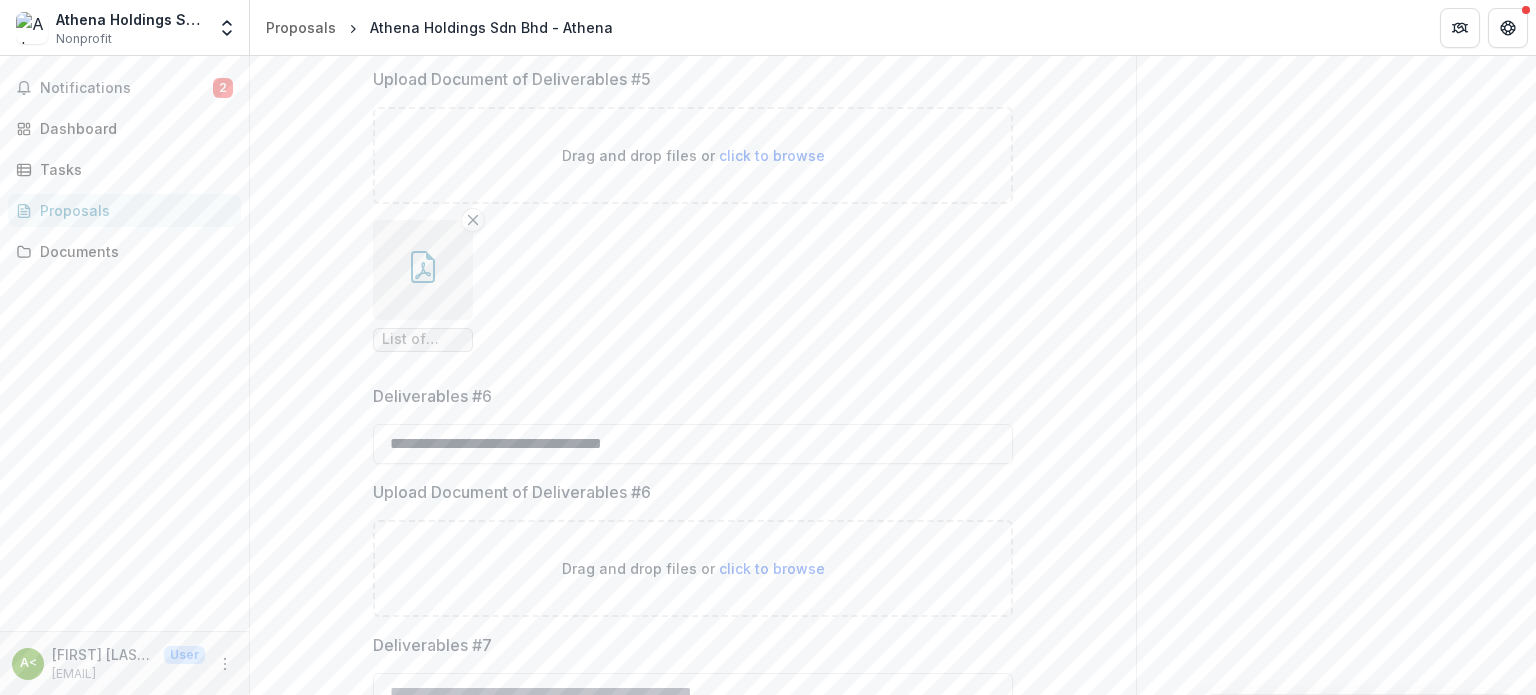 type on "**********" 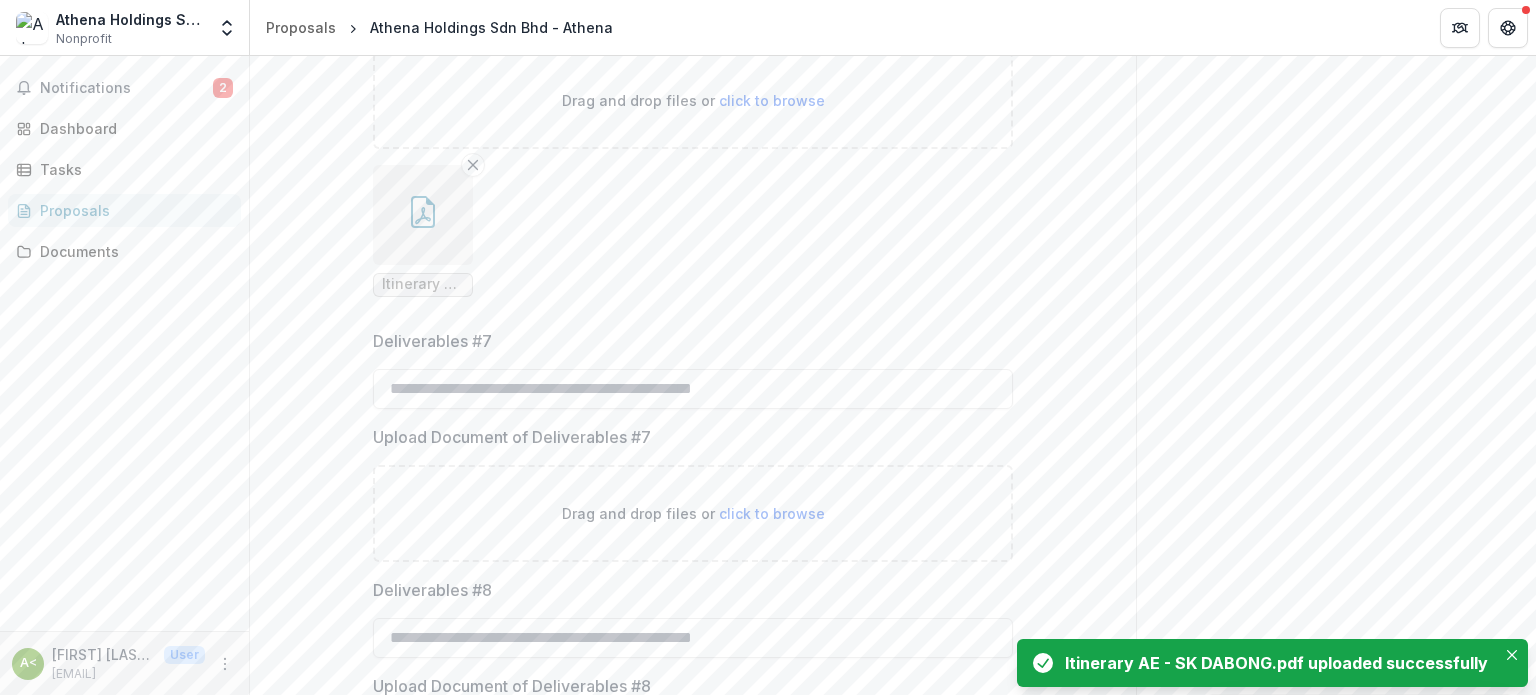 scroll, scrollTop: 1684, scrollLeft: 0, axis: vertical 